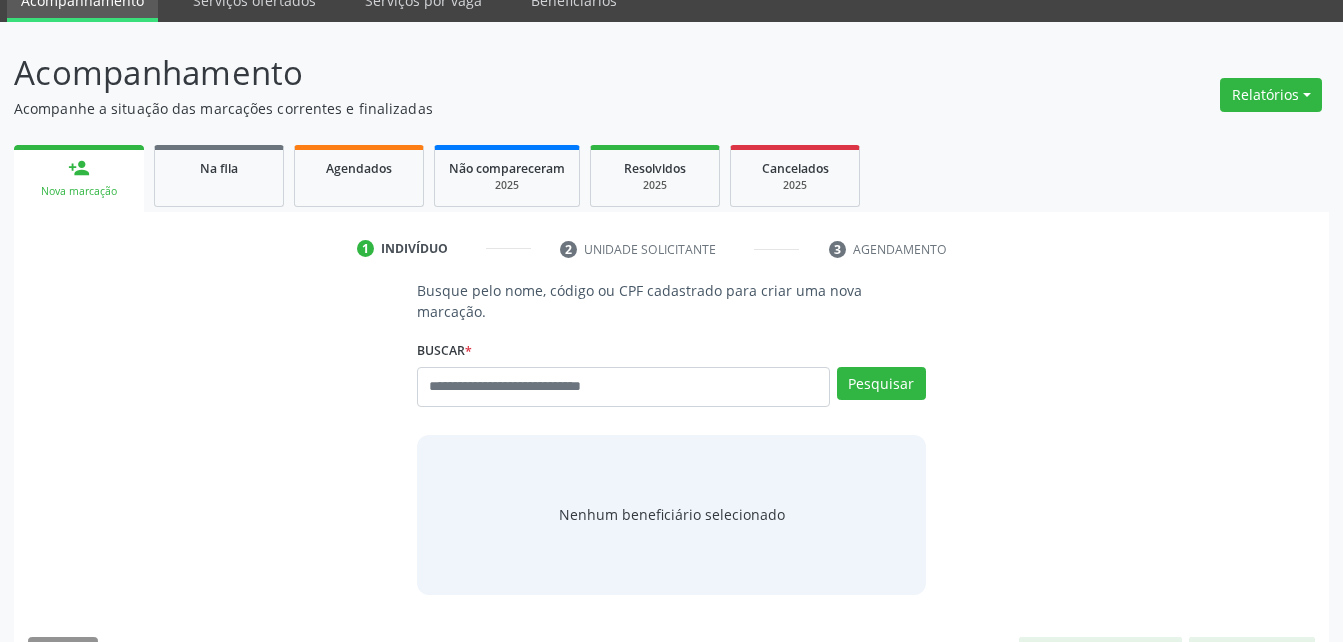 scroll, scrollTop: 123, scrollLeft: 0, axis: vertical 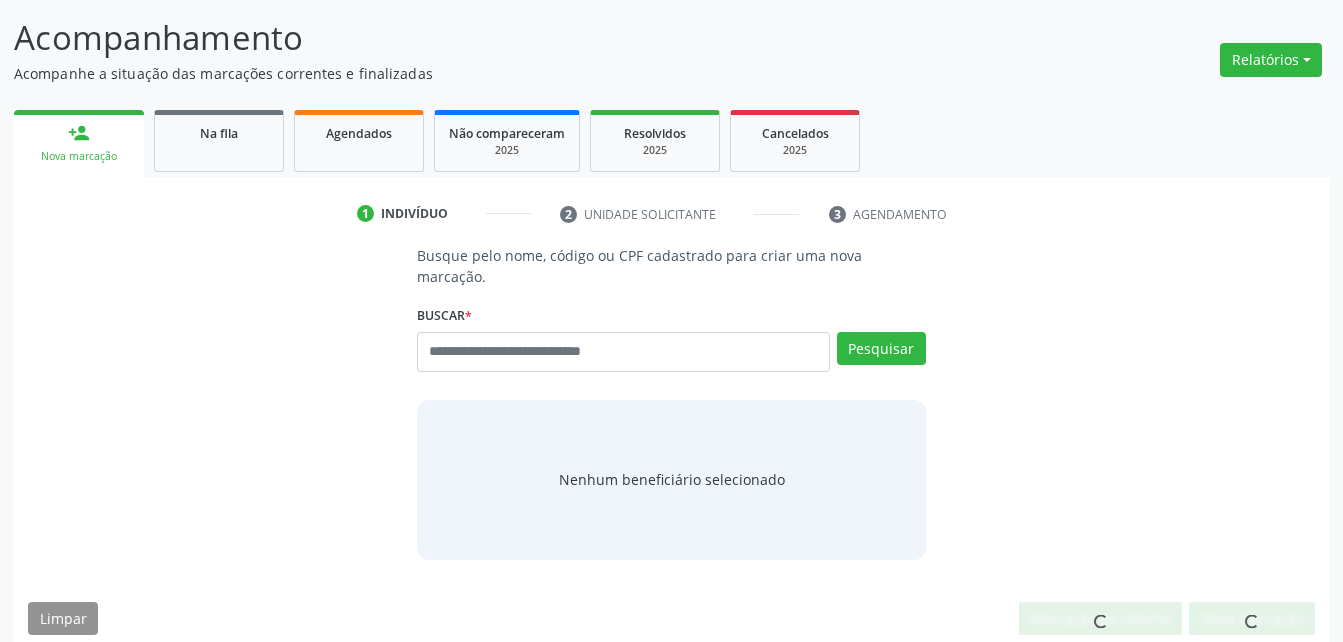 click at bounding box center (623, 352) 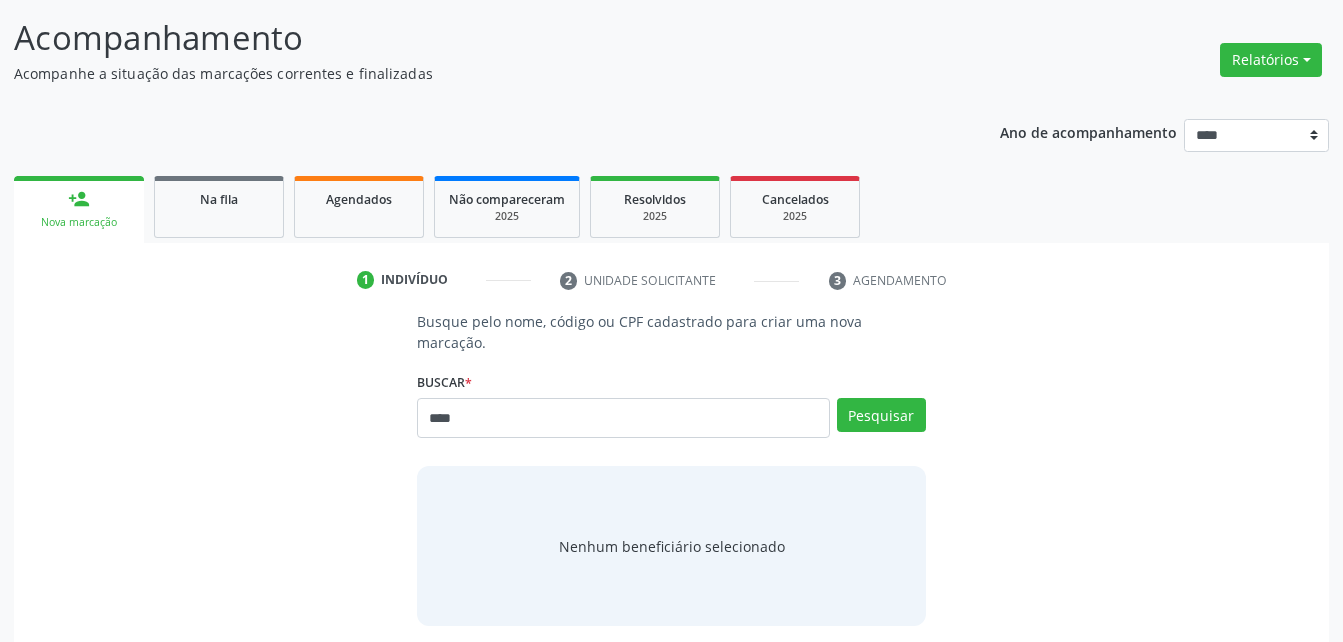 type on "****" 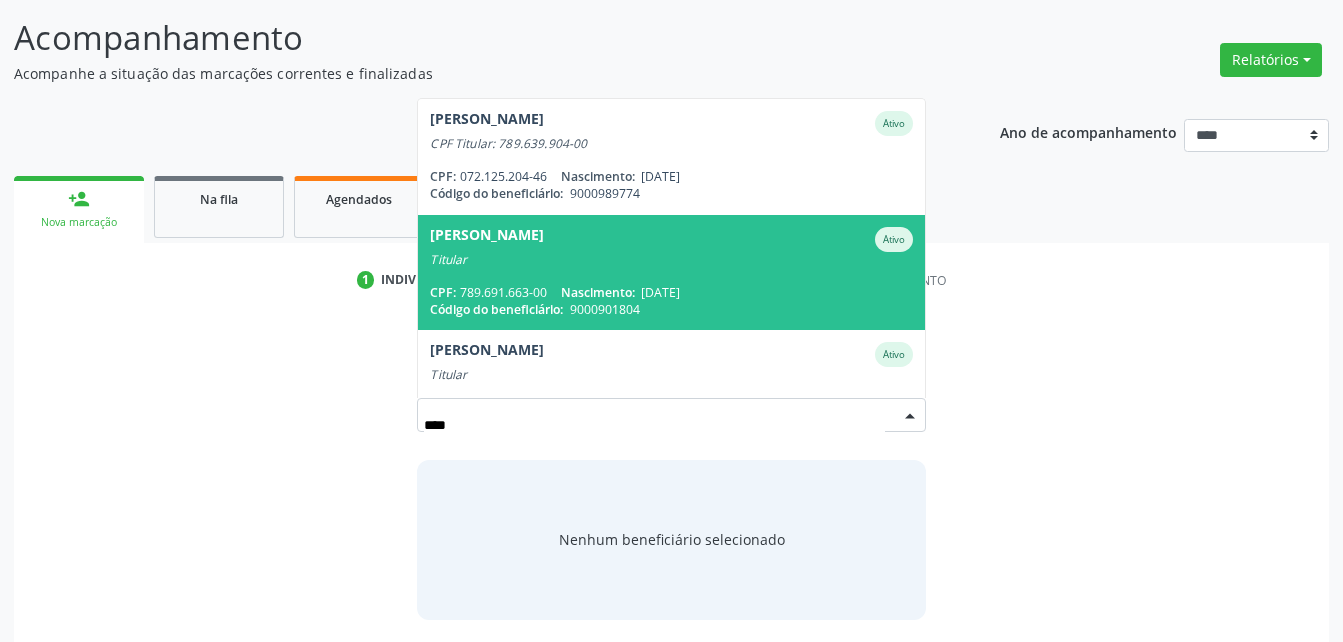 click on "27/07/1977" at bounding box center [660, 292] 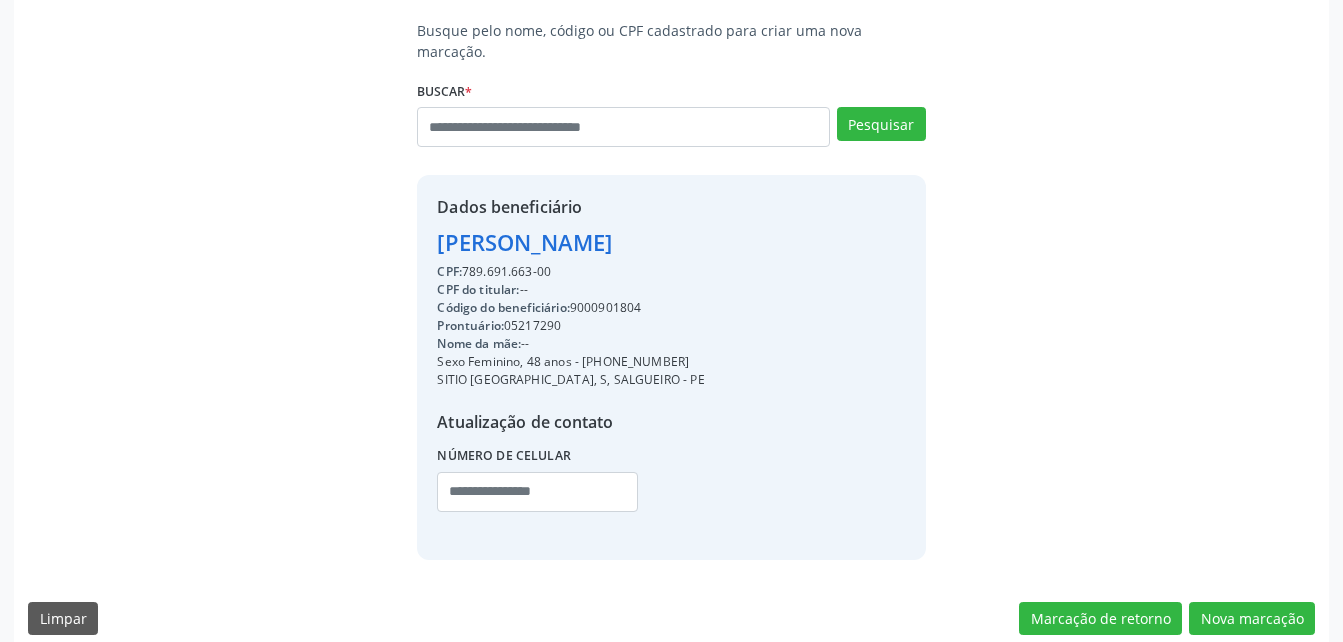 click on "Busque pelo nome, código ou CPF cadastrado para criar uma nova marcação.
Buscar
*
Ceilda Pereira da Silva
Alina Giovanna Costa de Almeida
Ativo
CPF Titular: 789.639.904-00
CPF:
072.125.204-46
Nascimento:
14/09/1996
Código do beneficiário:
9000989774
Ceilda Pereira da Silva
Ativo
Titular
CPF:
789.691.663-00
Nascimento:
27/07/1977
Código do beneficiário:
9000901804
Elisabete Costa de Souza
Ativo
Titular
CPF:
789.639.904-00
Nascimento:
24/12/1971
Código do beneficiário:
9000981725
Ericka da Silva Buarque Galvao
Ativo" at bounding box center (671, 334) 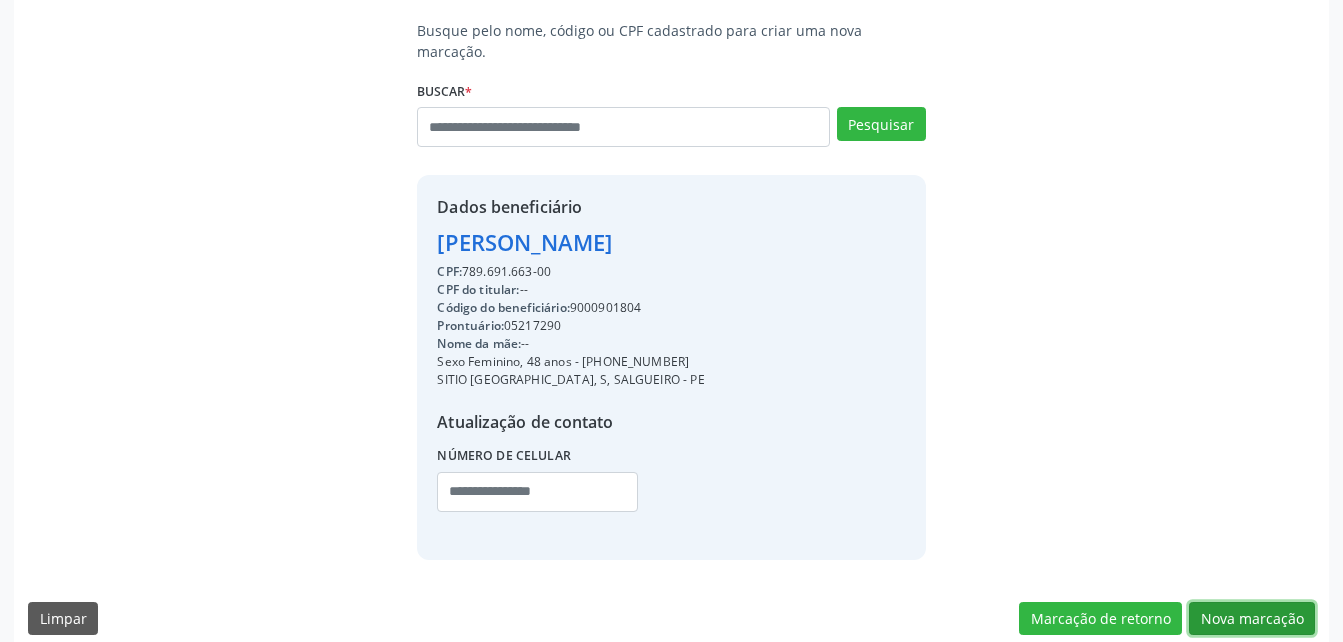 click on "Nova marcação" at bounding box center (1252, 619) 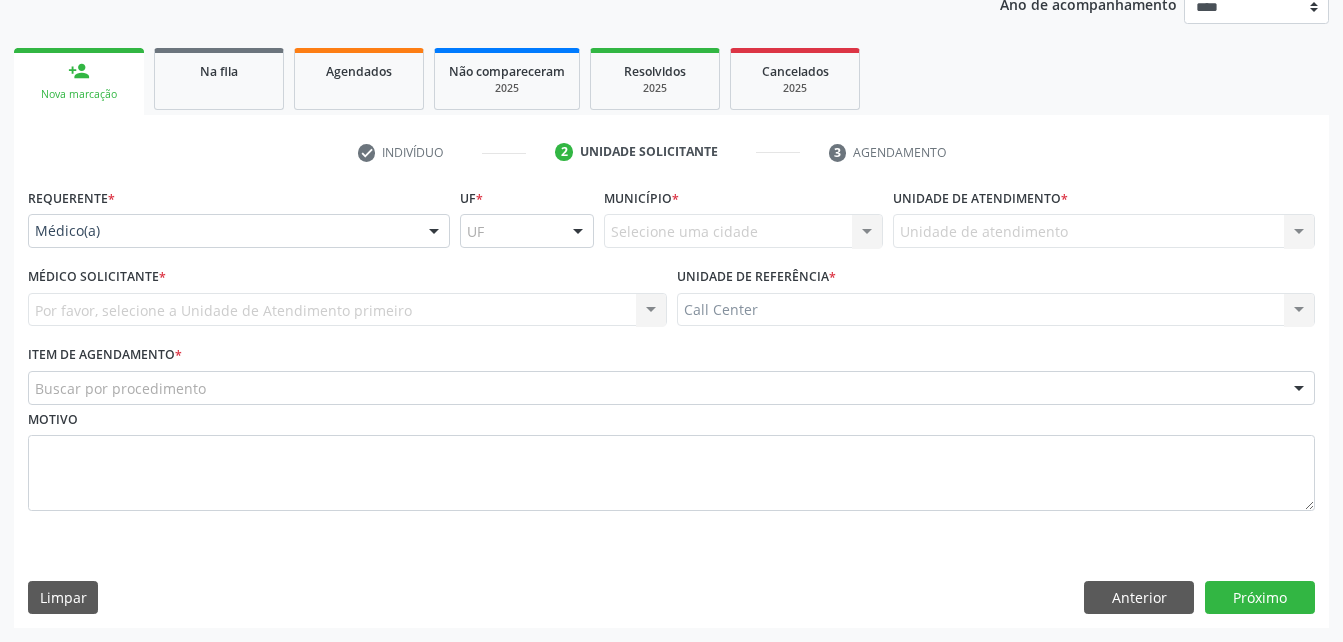 scroll, scrollTop: 251, scrollLeft: 0, axis: vertical 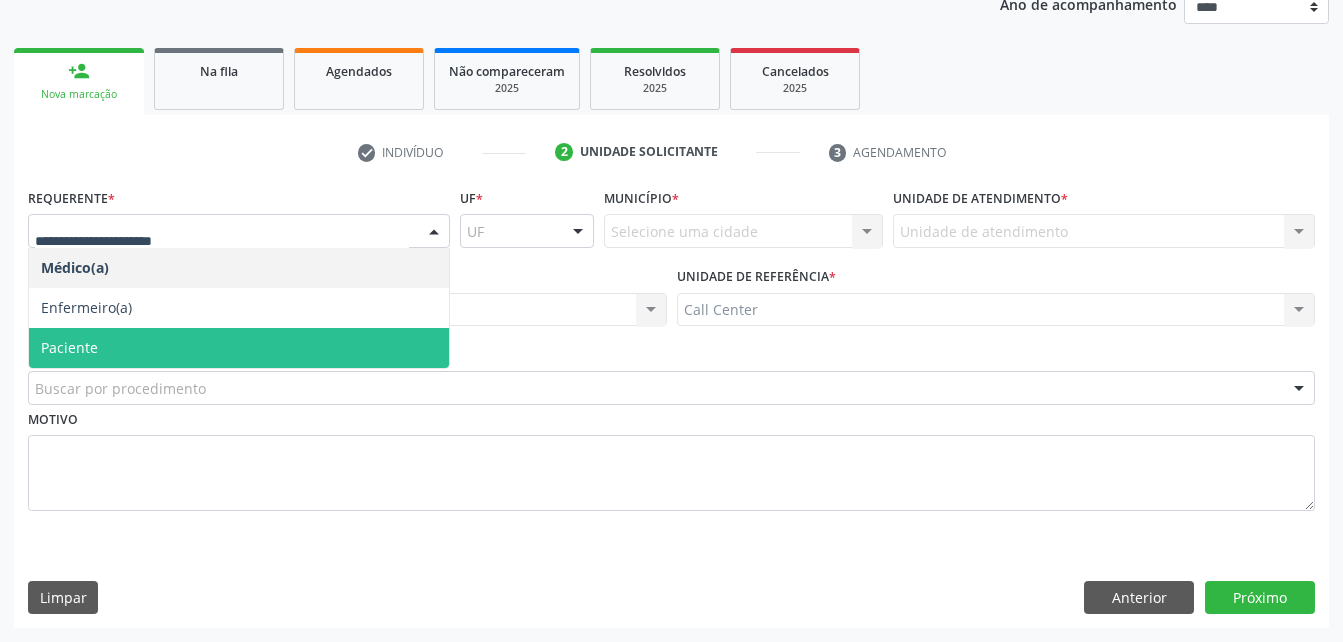 click on "Paciente" at bounding box center (69, 347) 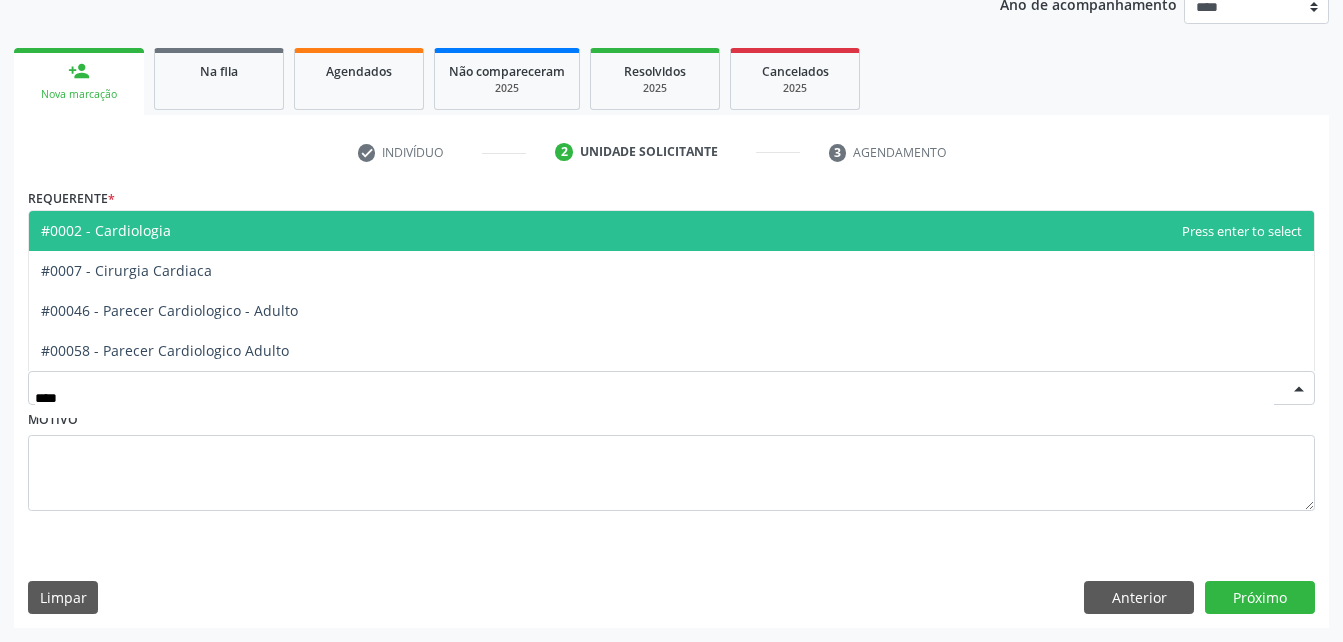 click on "#0002 - Cardiologia" at bounding box center (106, 230) 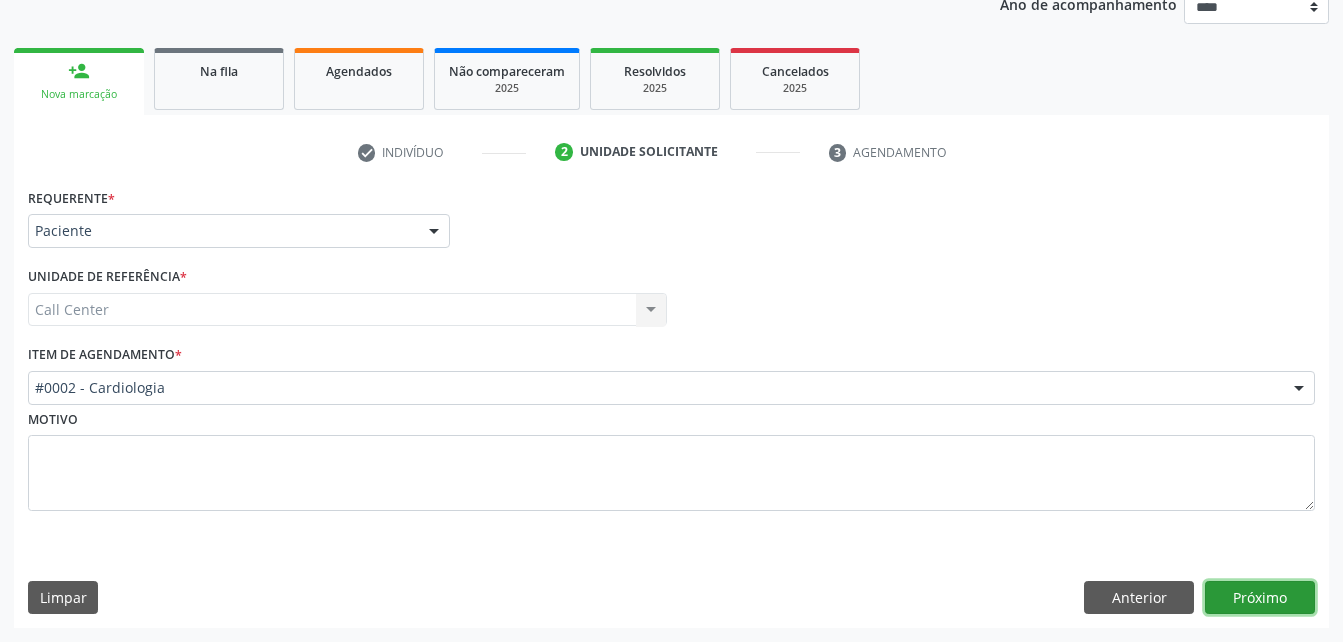 click on "Próximo" at bounding box center [1260, 598] 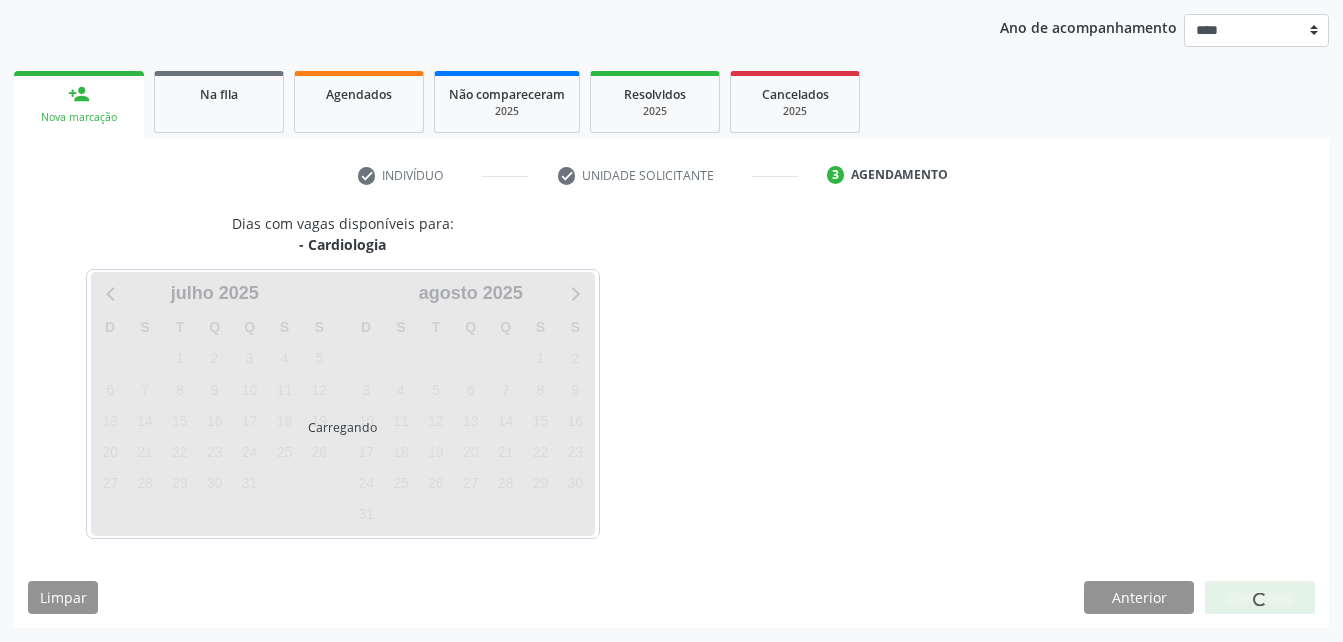 scroll, scrollTop: 228, scrollLeft: 0, axis: vertical 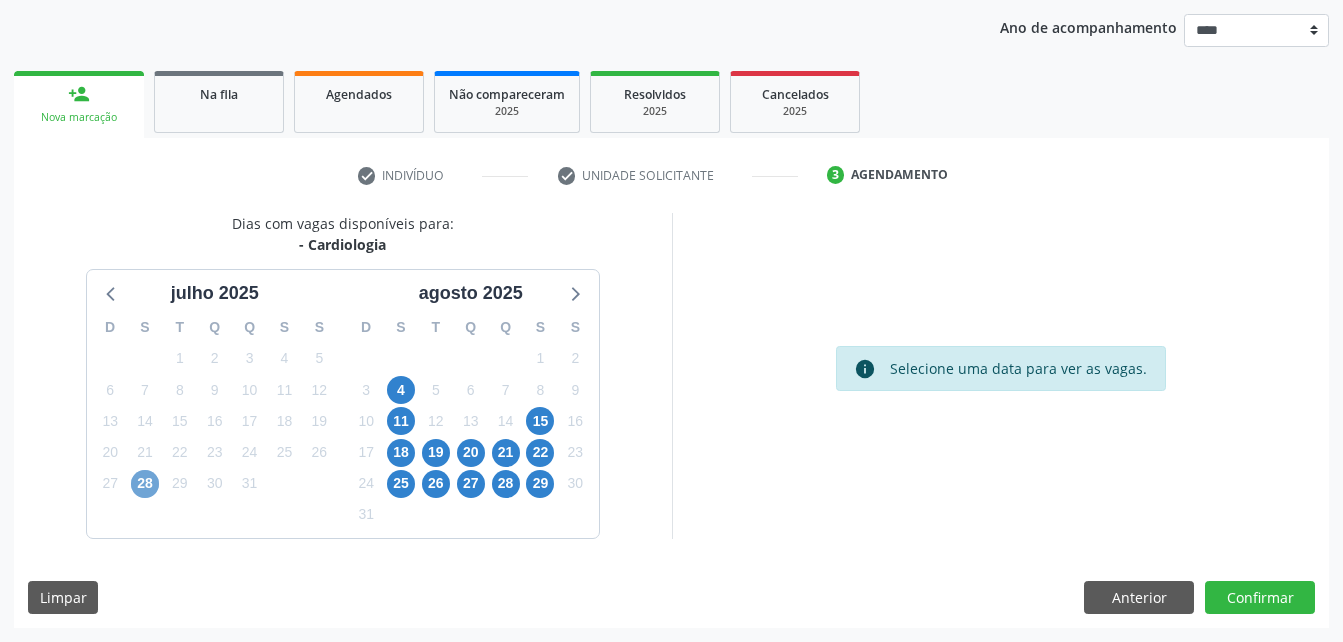 click on "28" at bounding box center (145, 484) 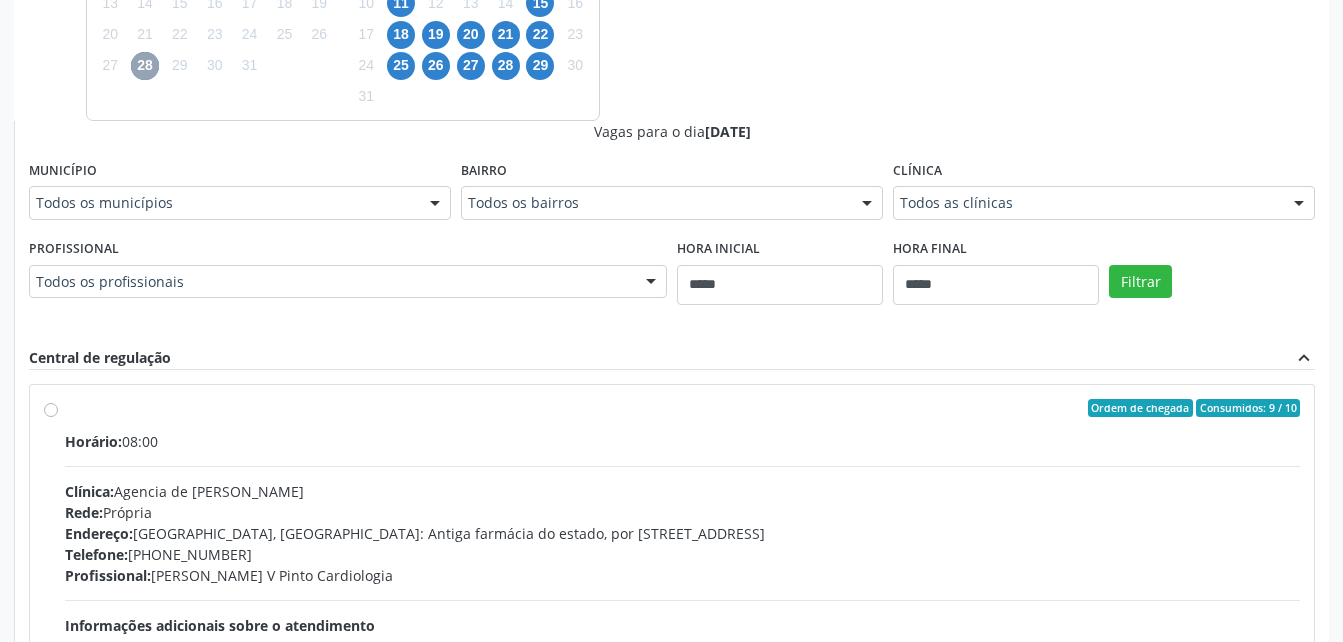 scroll, scrollTop: 428, scrollLeft: 0, axis: vertical 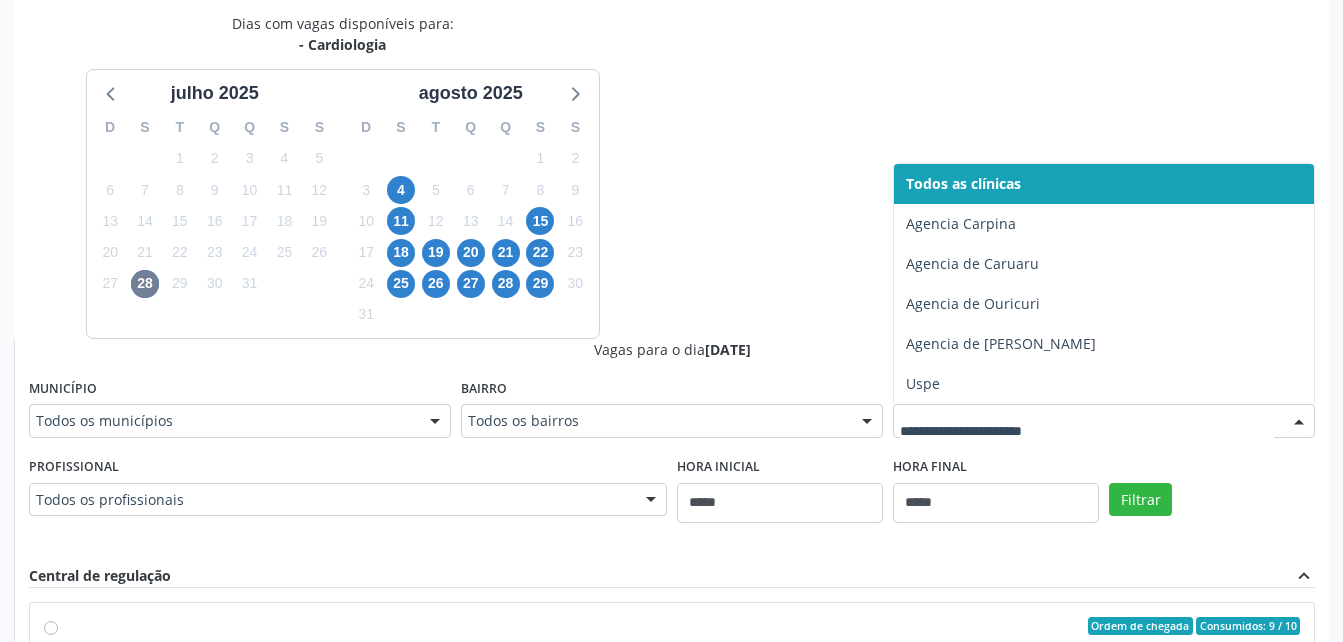 click at bounding box center [1104, 421] 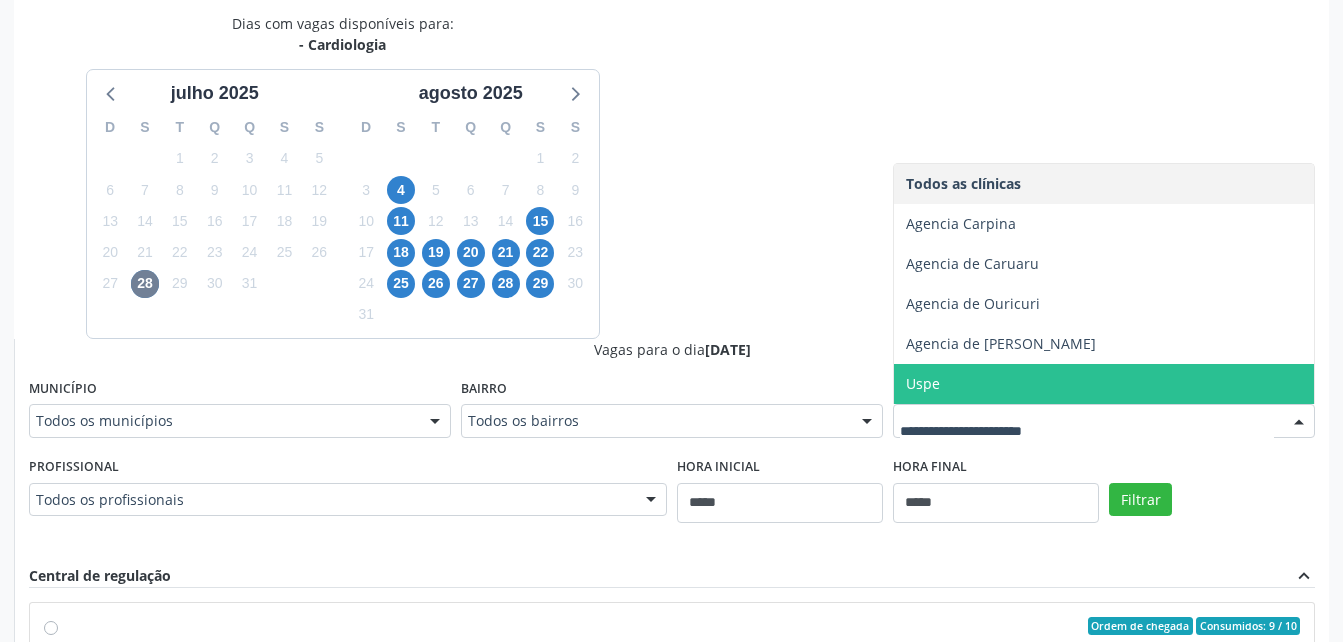 click on "Uspe" at bounding box center (1104, 384) 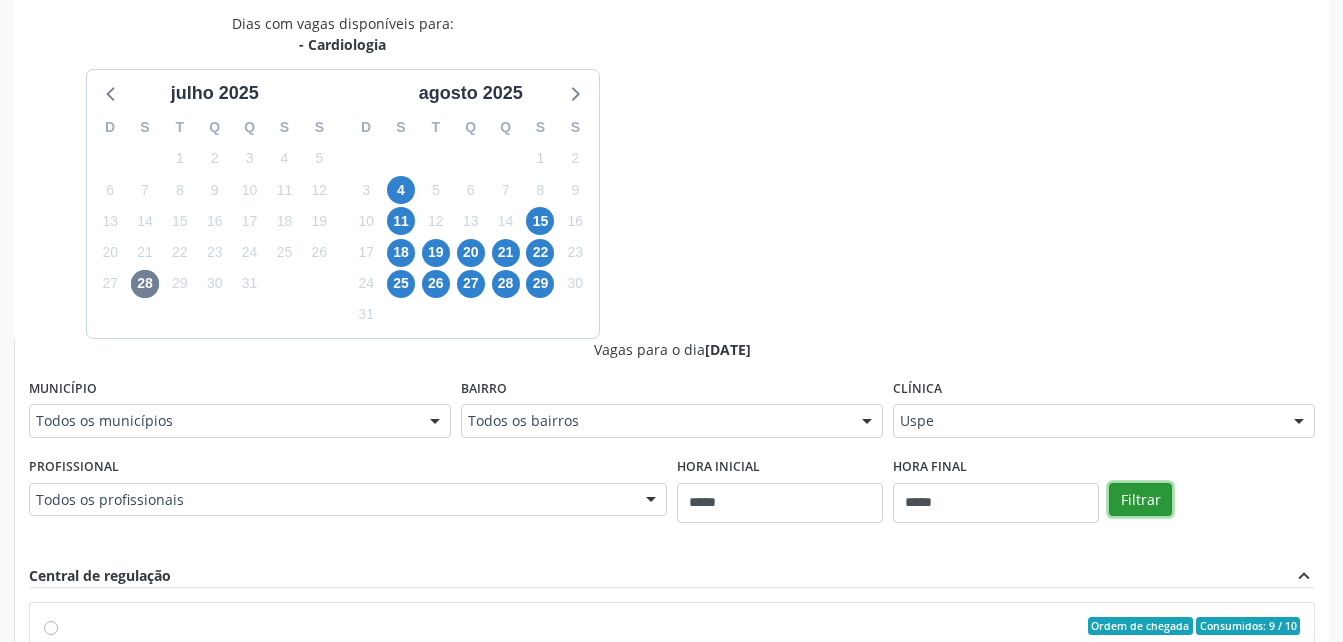 click on "Filtrar" at bounding box center (1140, 500) 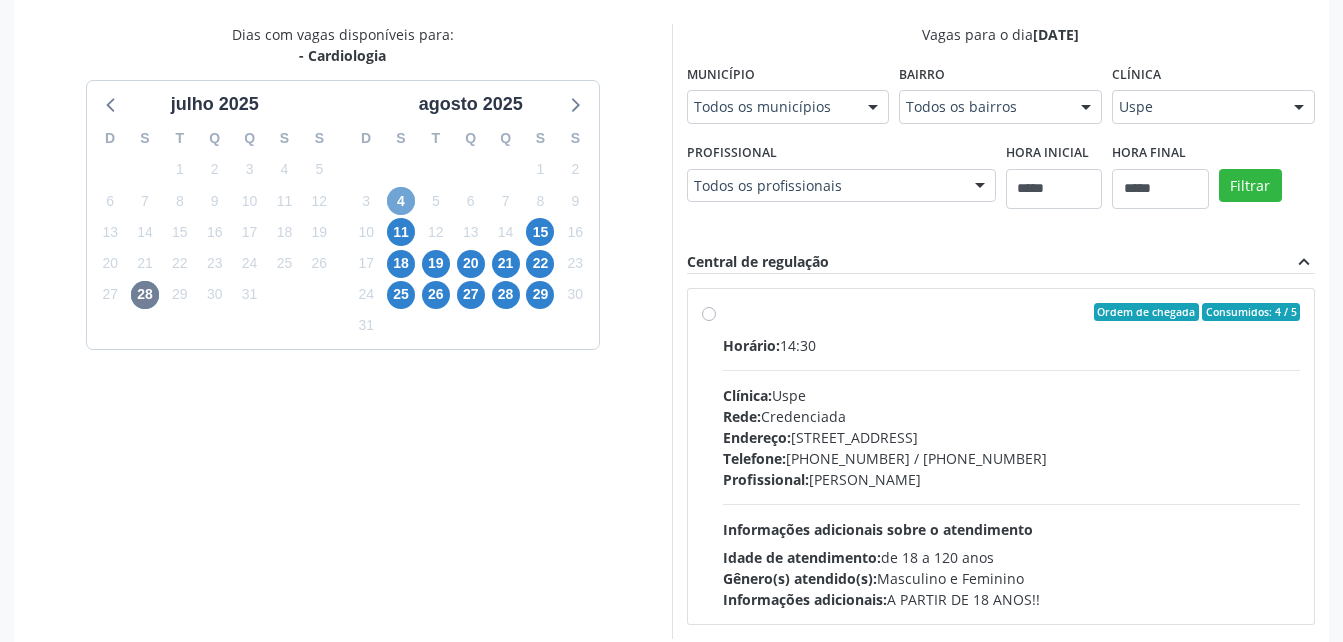 click on "4" at bounding box center [401, 201] 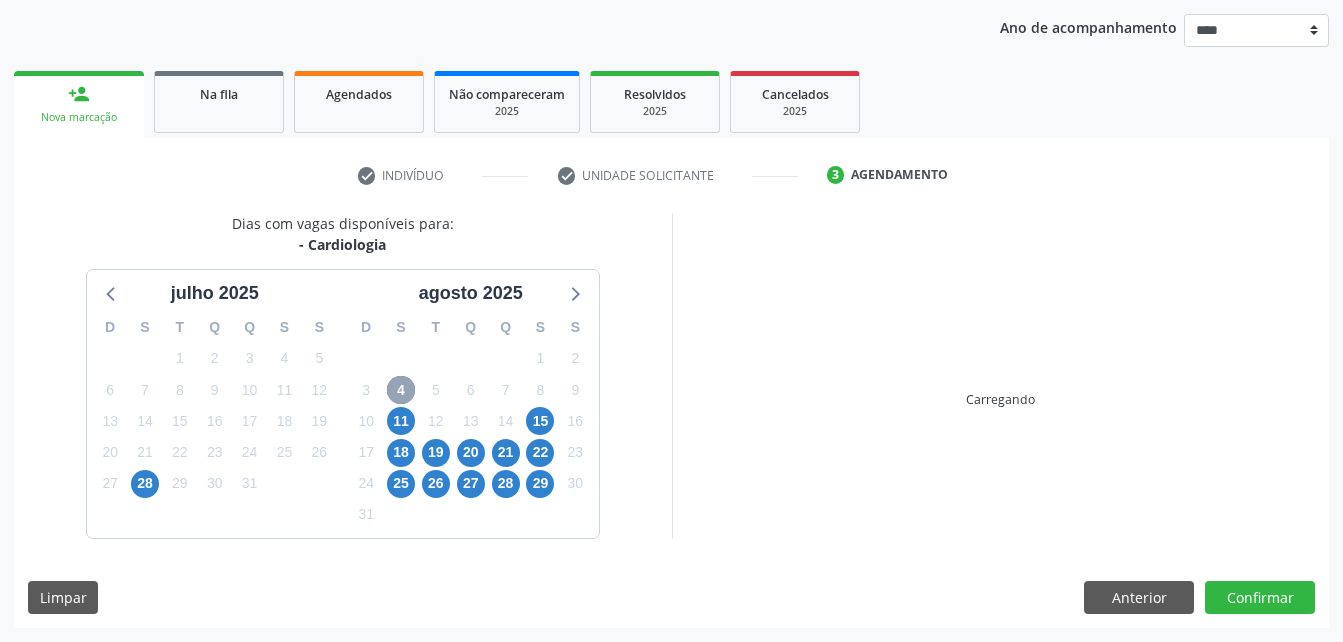 scroll, scrollTop: 417, scrollLeft: 0, axis: vertical 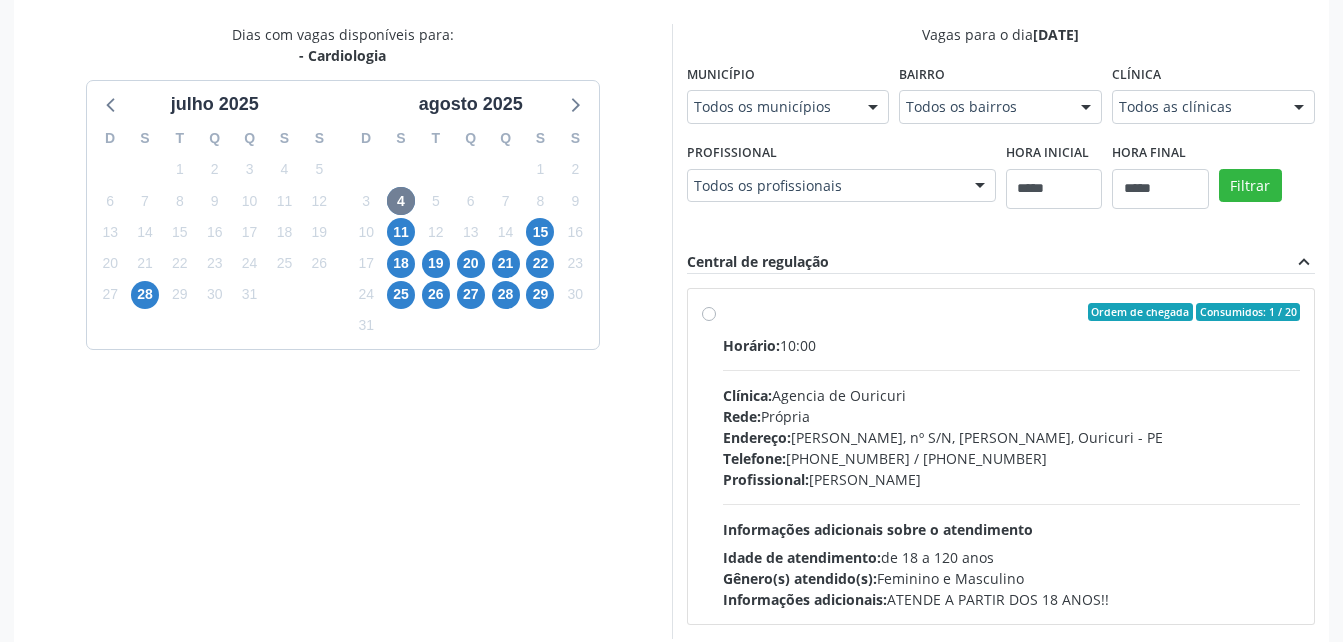 click on "11" at bounding box center [401, 232] 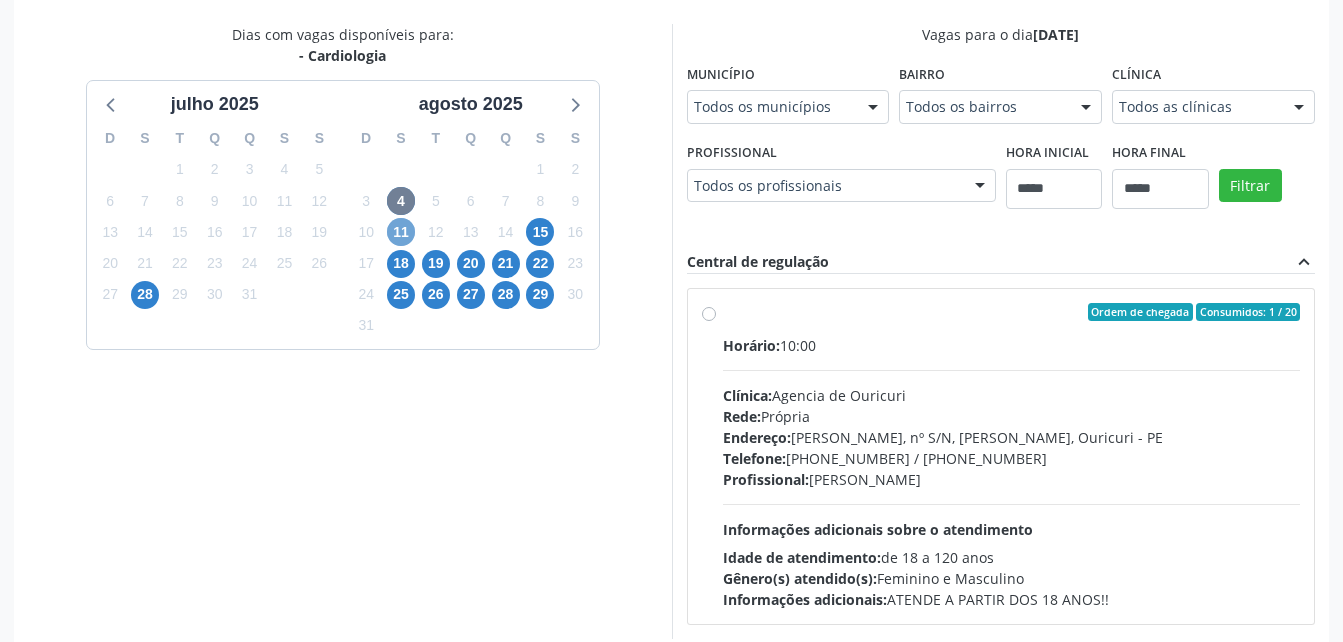 click on "11" at bounding box center [401, 232] 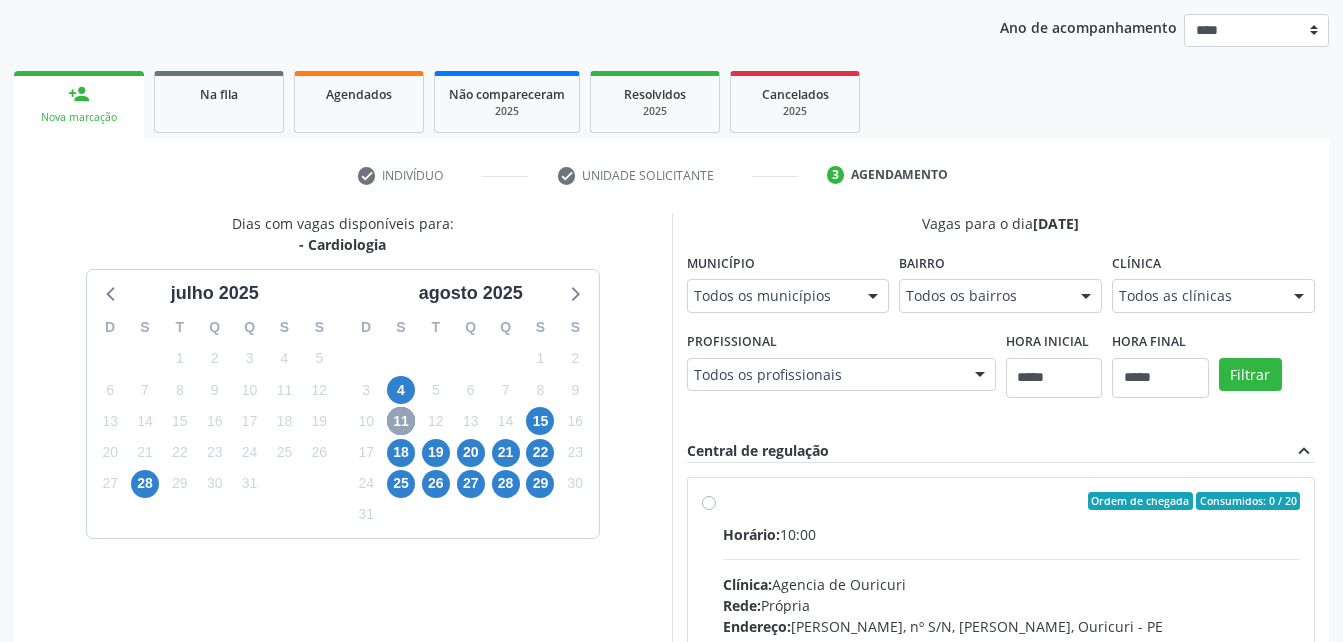scroll, scrollTop: 417, scrollLeft: 0, axis: vertical 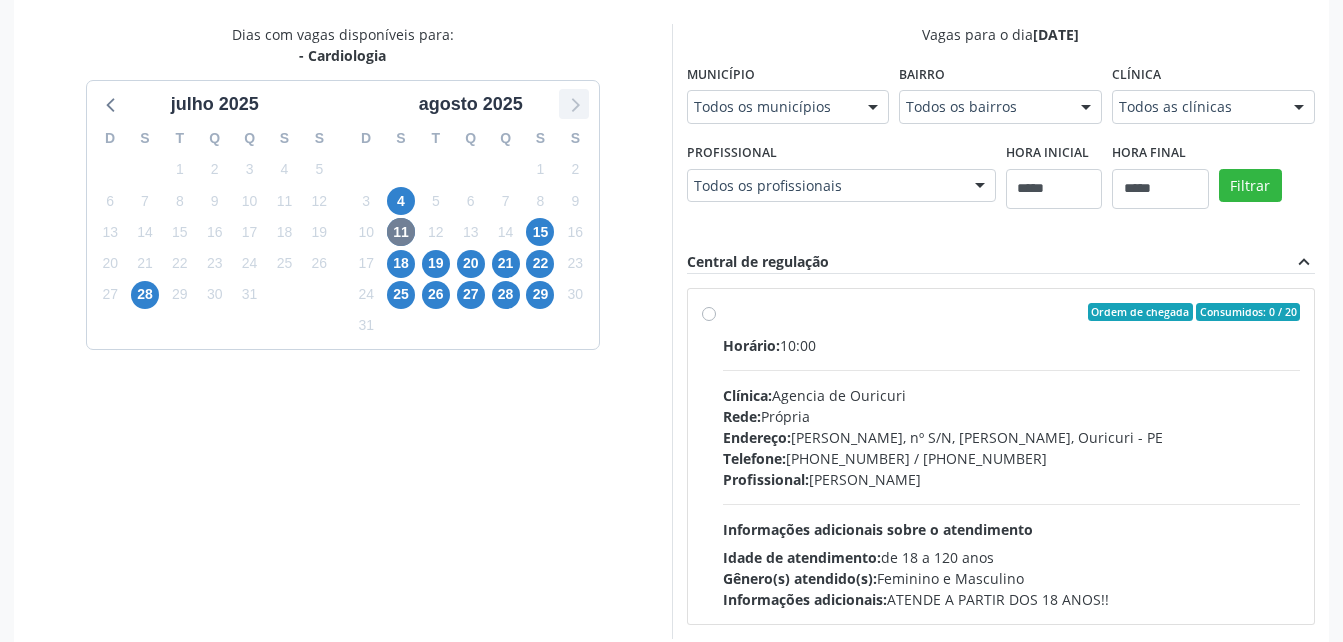 click 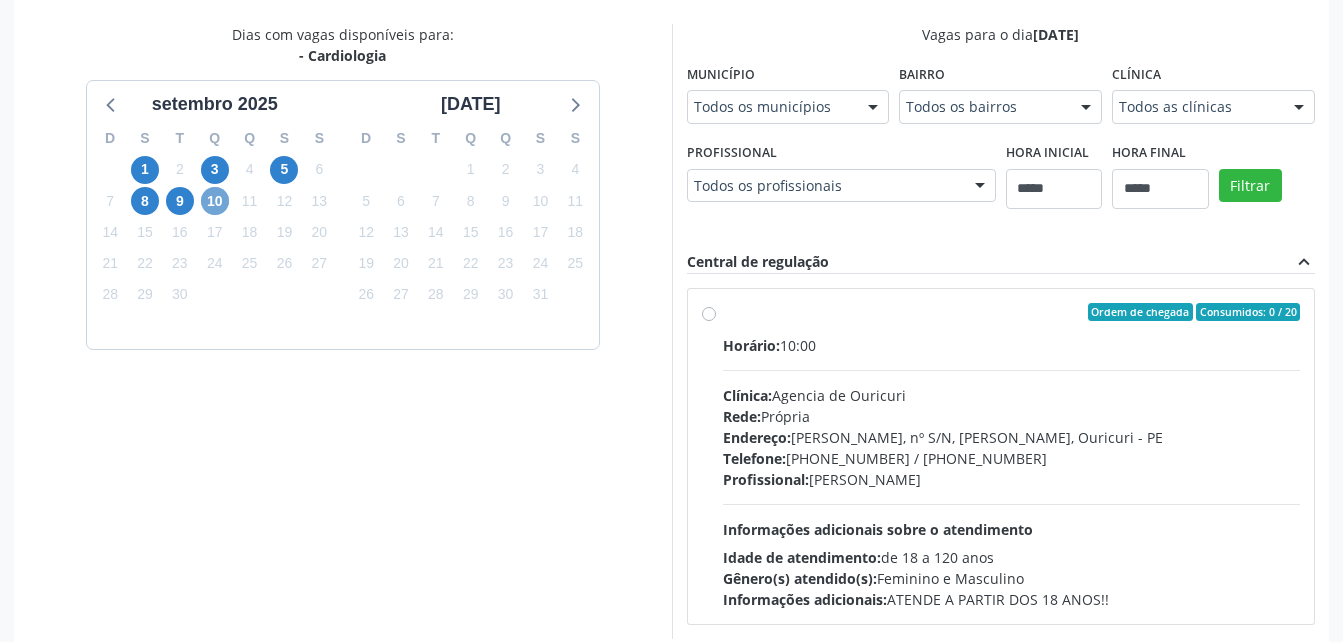 click on "10" at bounding box center (215, 201) 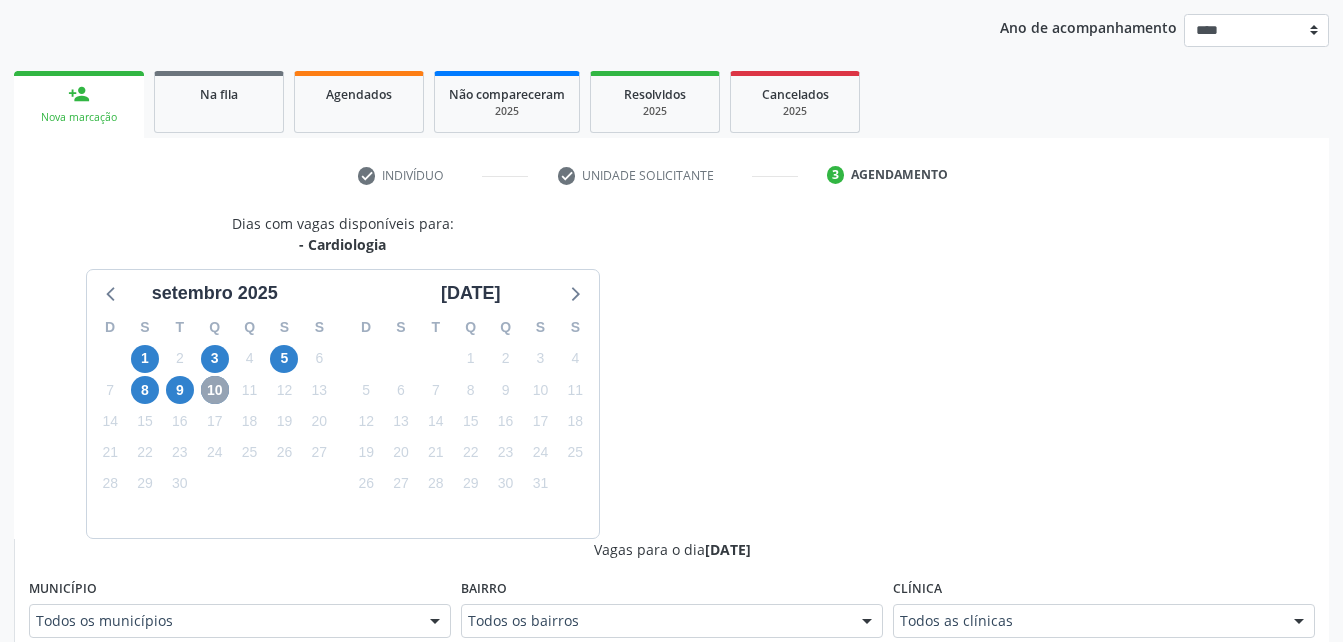 scroll, scrollTop: 417, scrollLeft: 0, axis: vertical 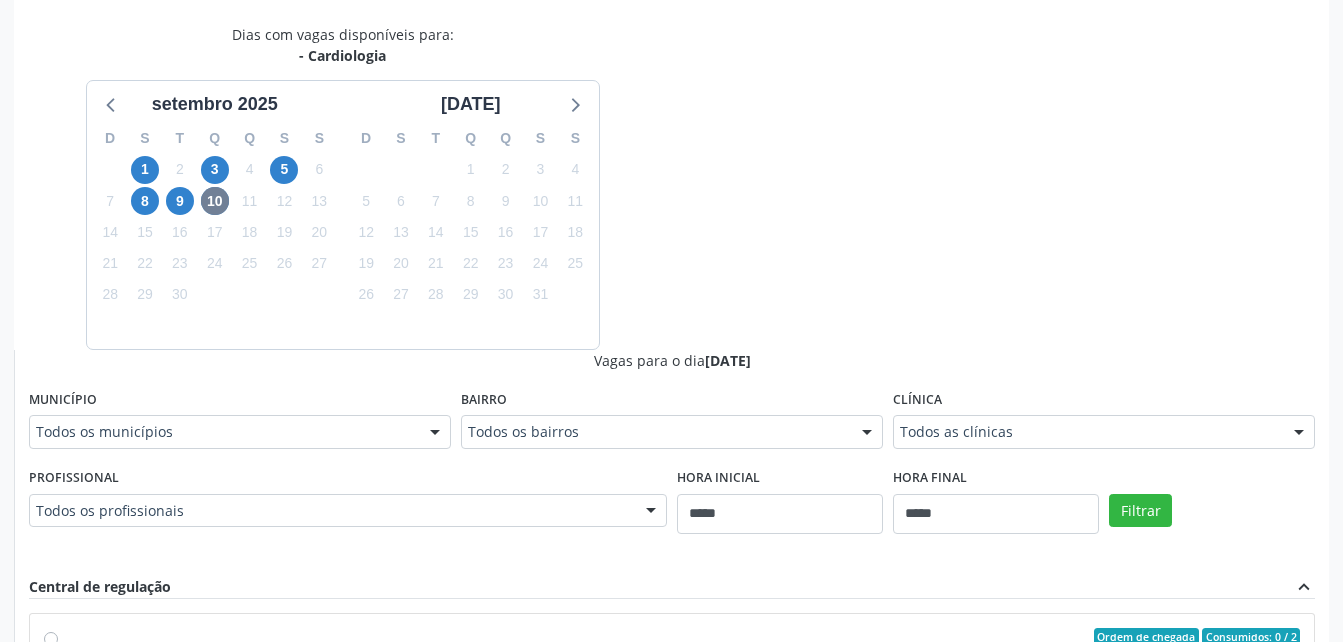 click on "Hora final
*****" at bounding box center (996, 498) 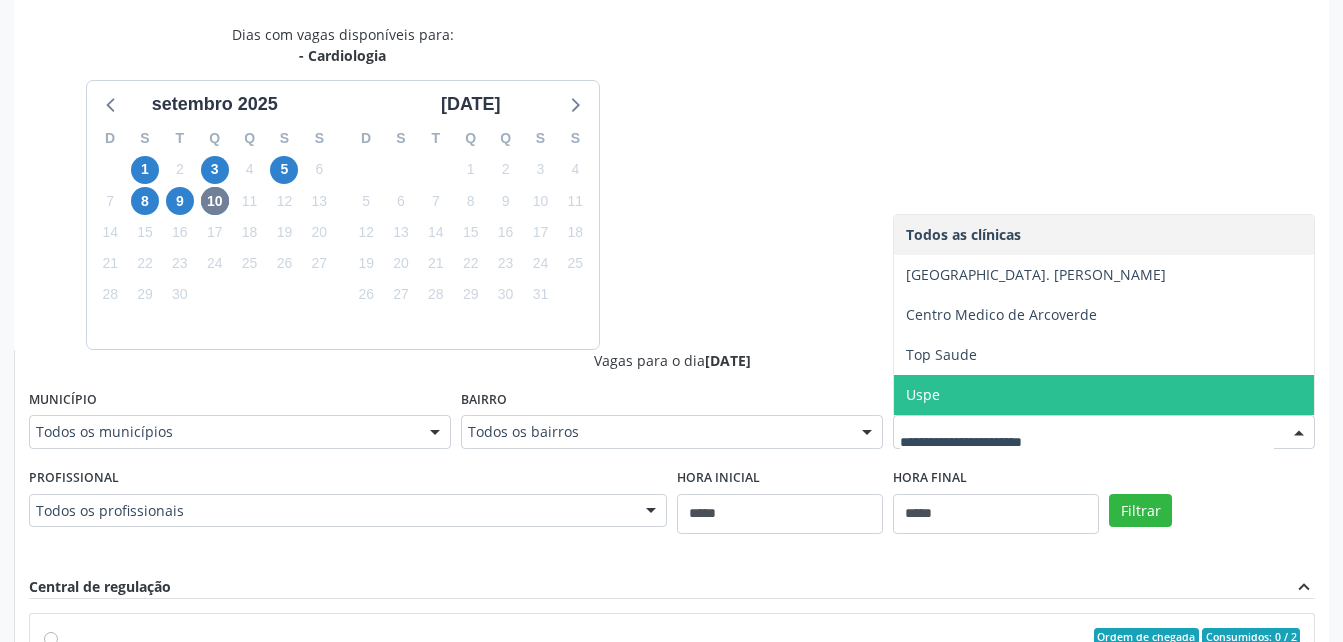 click on "Uspe" at bounding box center [1104, 395] 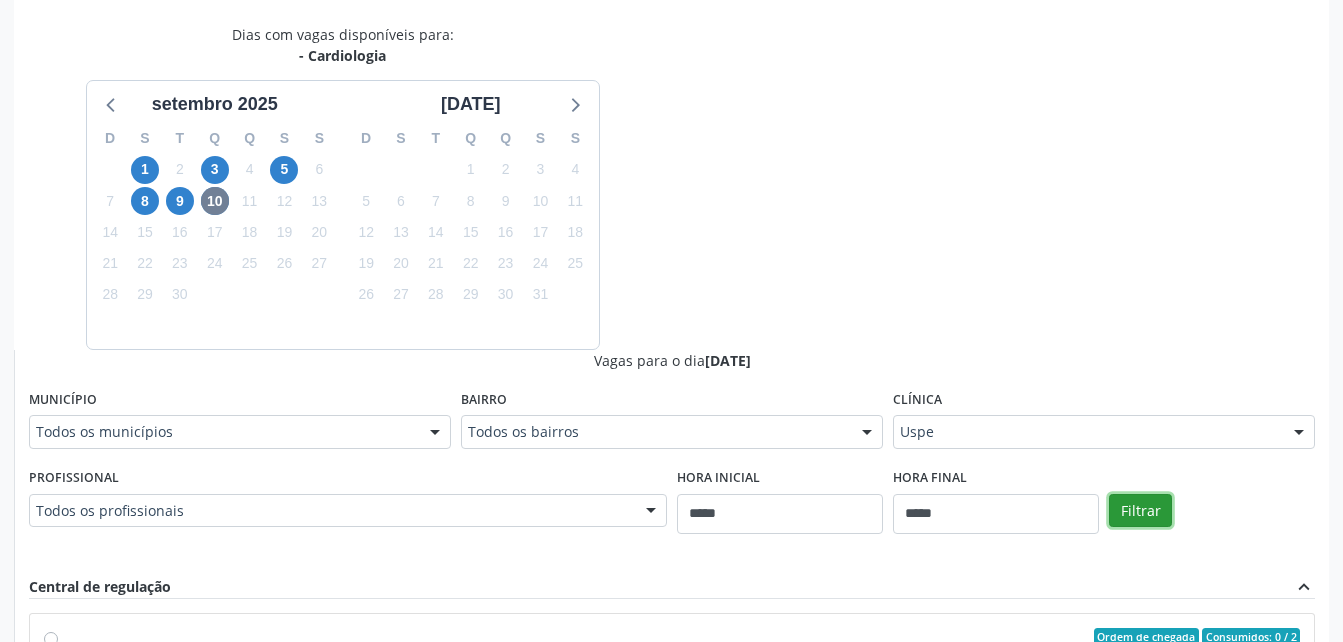 click on "Filtrar" at bounding box center (1140, 511) 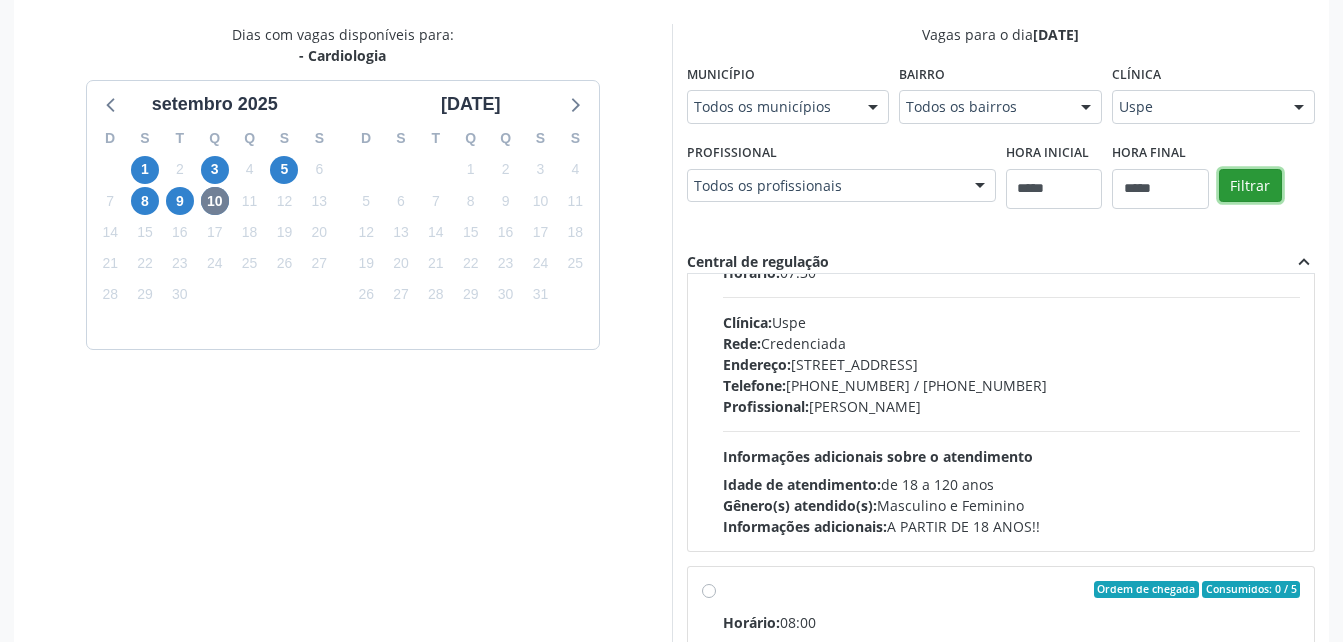 scroll, scrollTop: 0, scrollLeft: 0, axis: both 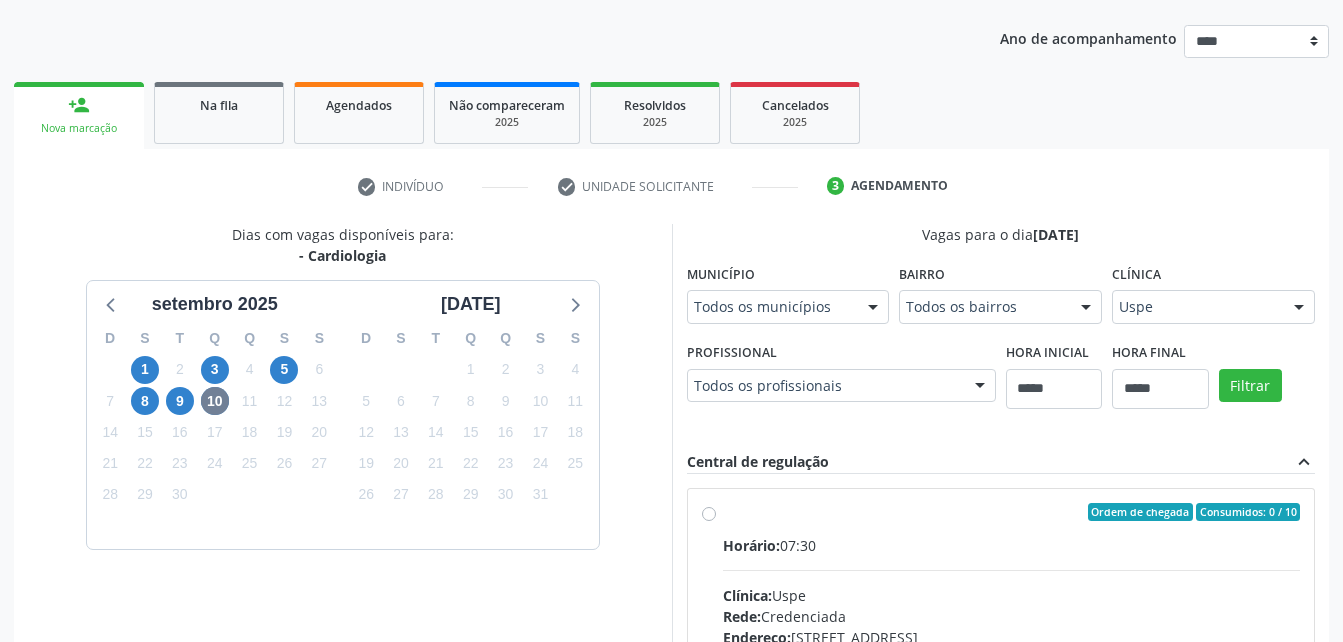 click on "8" at bounding box center [145, 401] 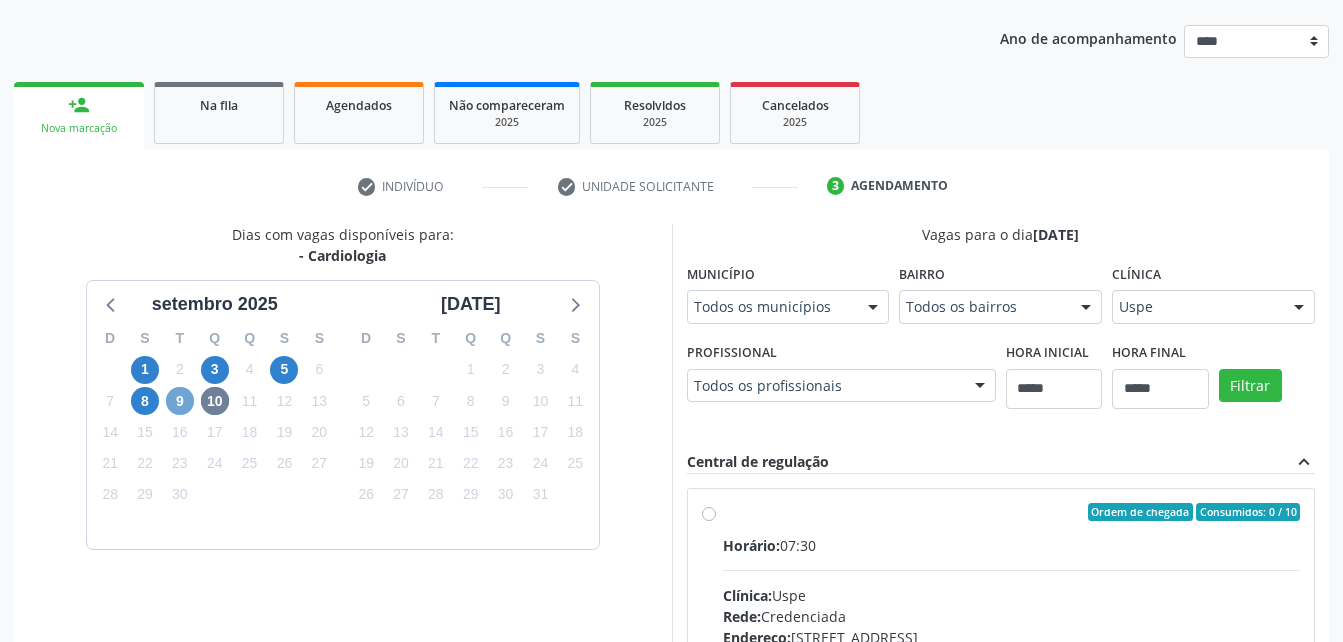 click on "9" at bounding box center (180, 401) 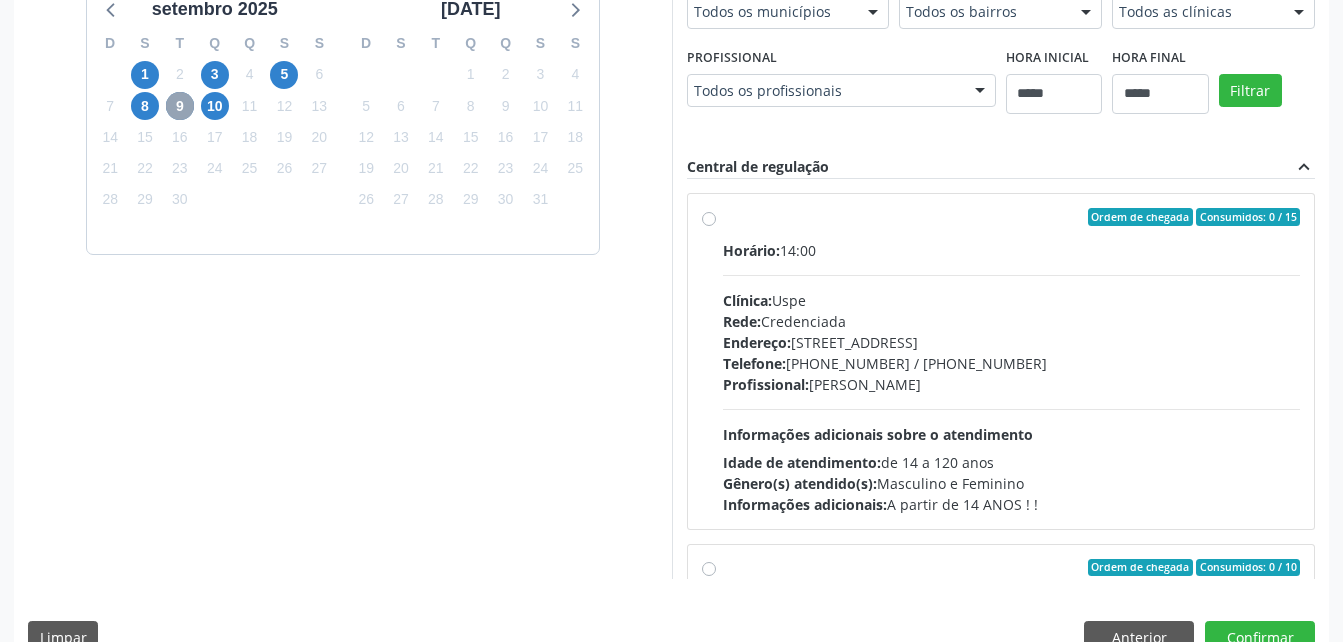 scroll, scrollTop: 528, scrollLeft: 0, axis: vertical 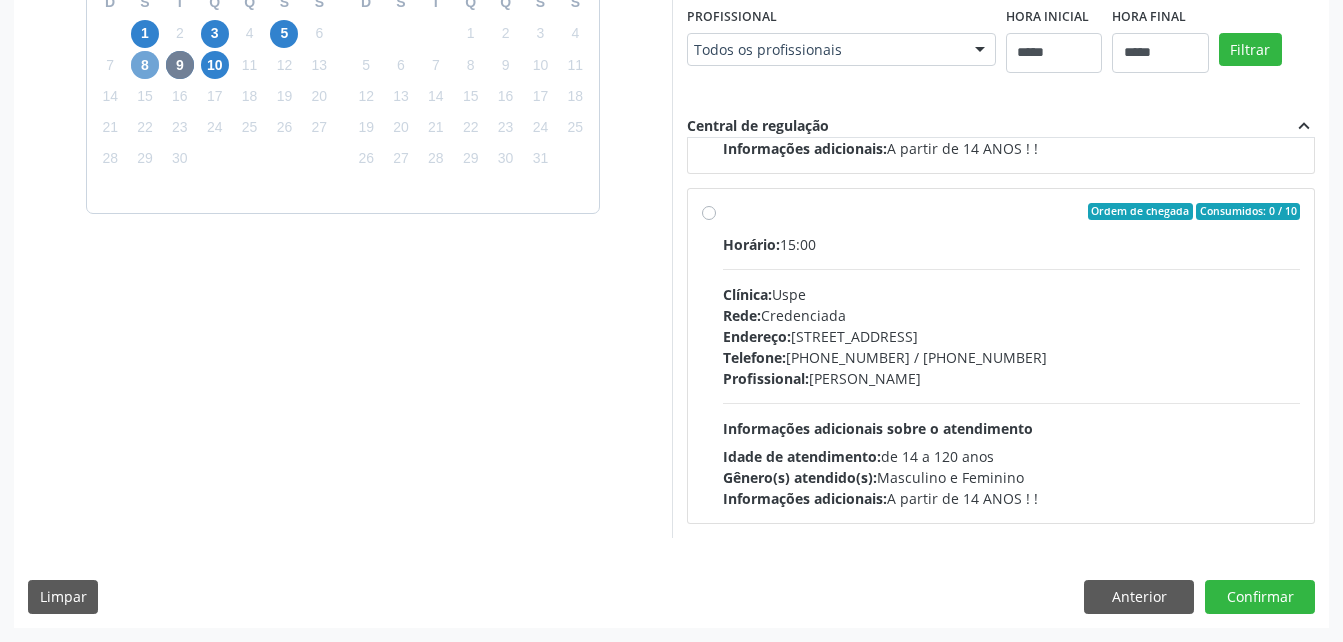 click on "8" at bounding box center [145, 65] 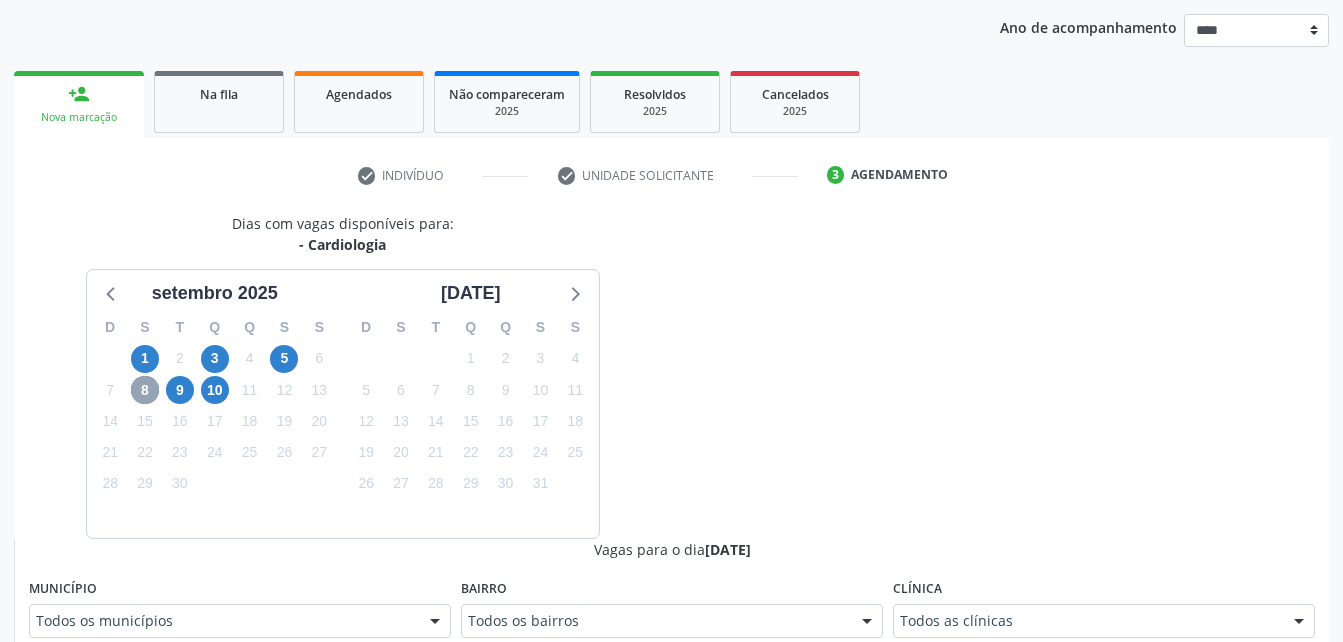 scroll, scrollTop: 553, scrollLeft: 0, axis: vertical 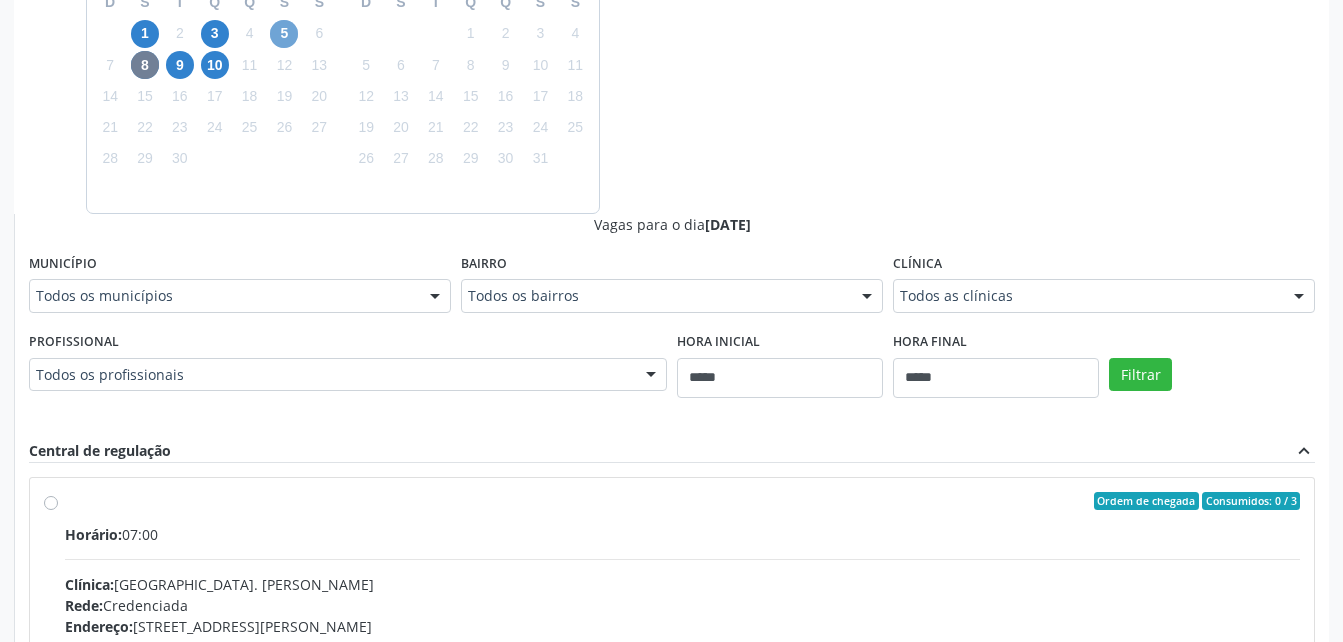 click on "5" at bounding box center (284, 34) 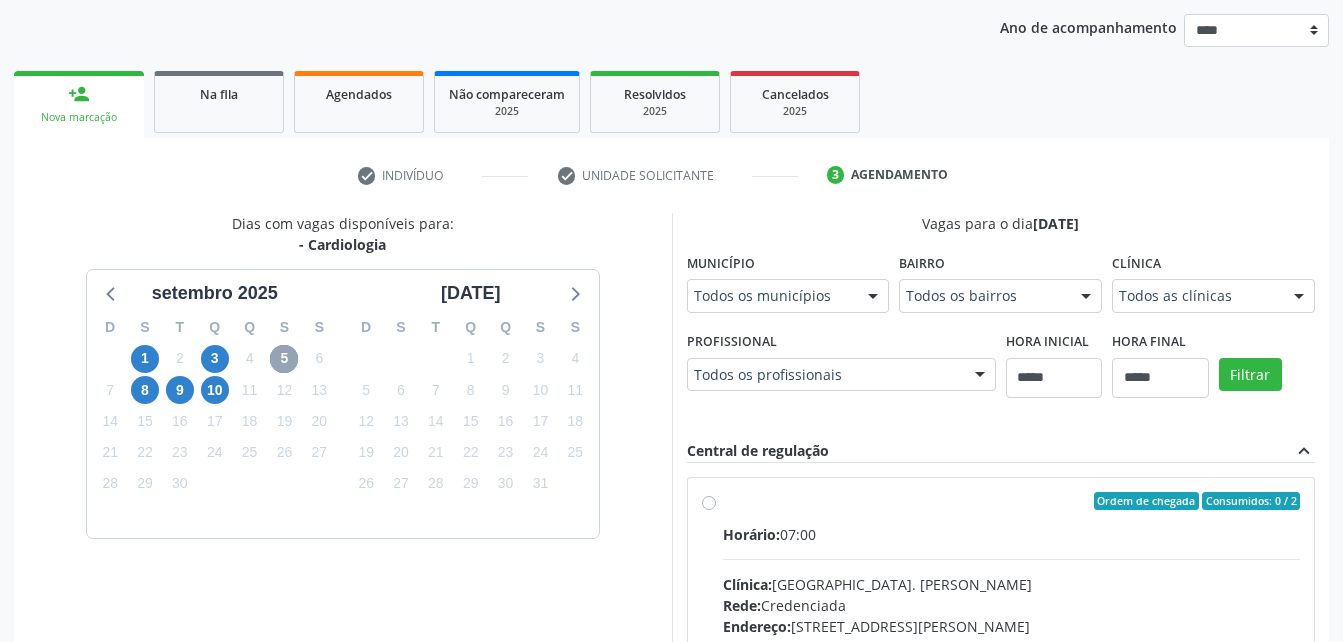 scroll, scrollTop: 517, scrollLeft: 0, axis: vertical 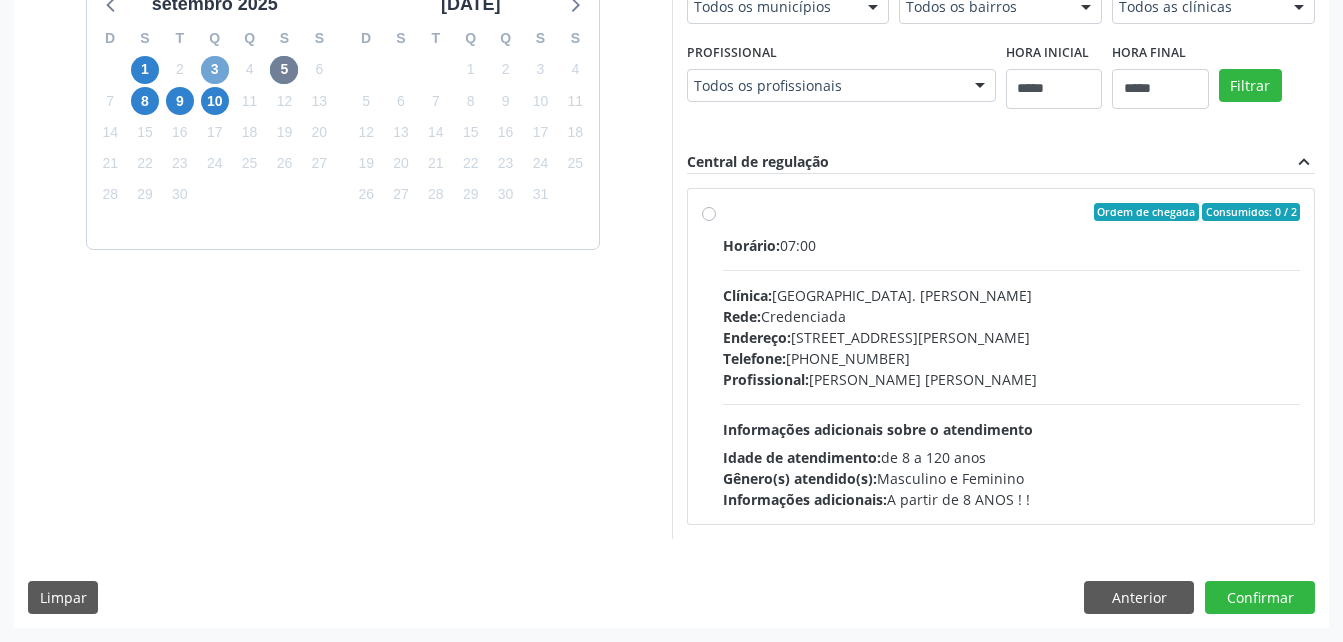 click on "3" at bounding box center [215, 70] 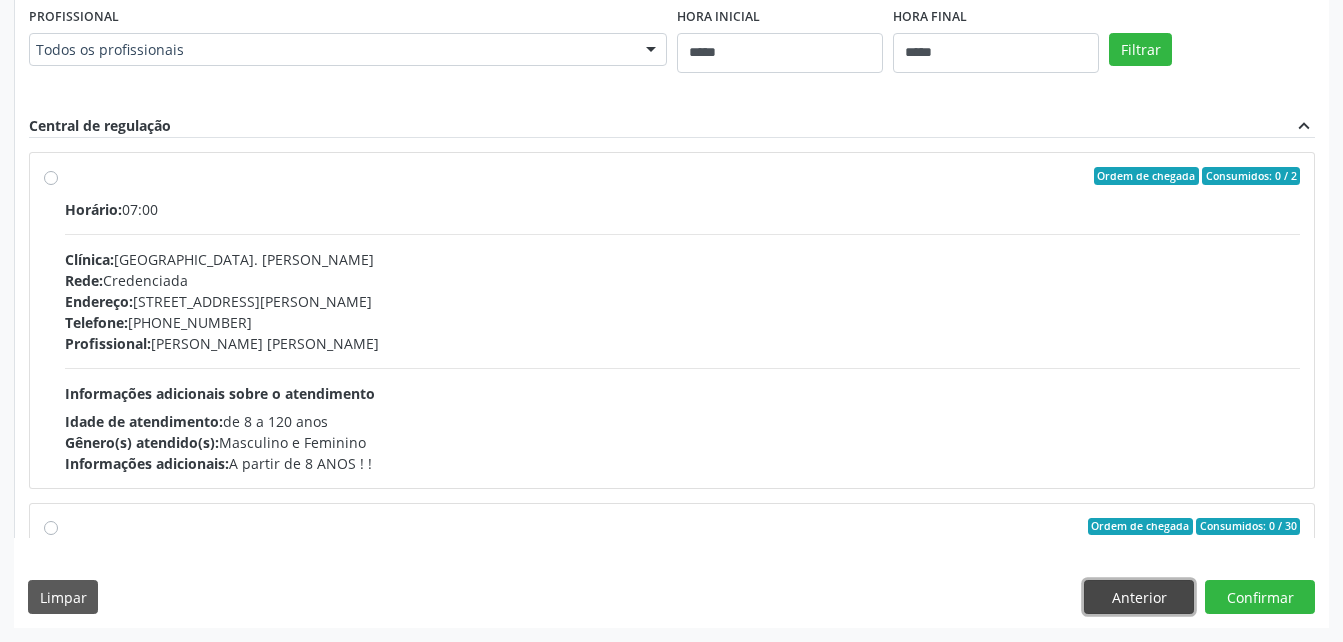 click on "Anterior" at bounding box center [1139, 597] 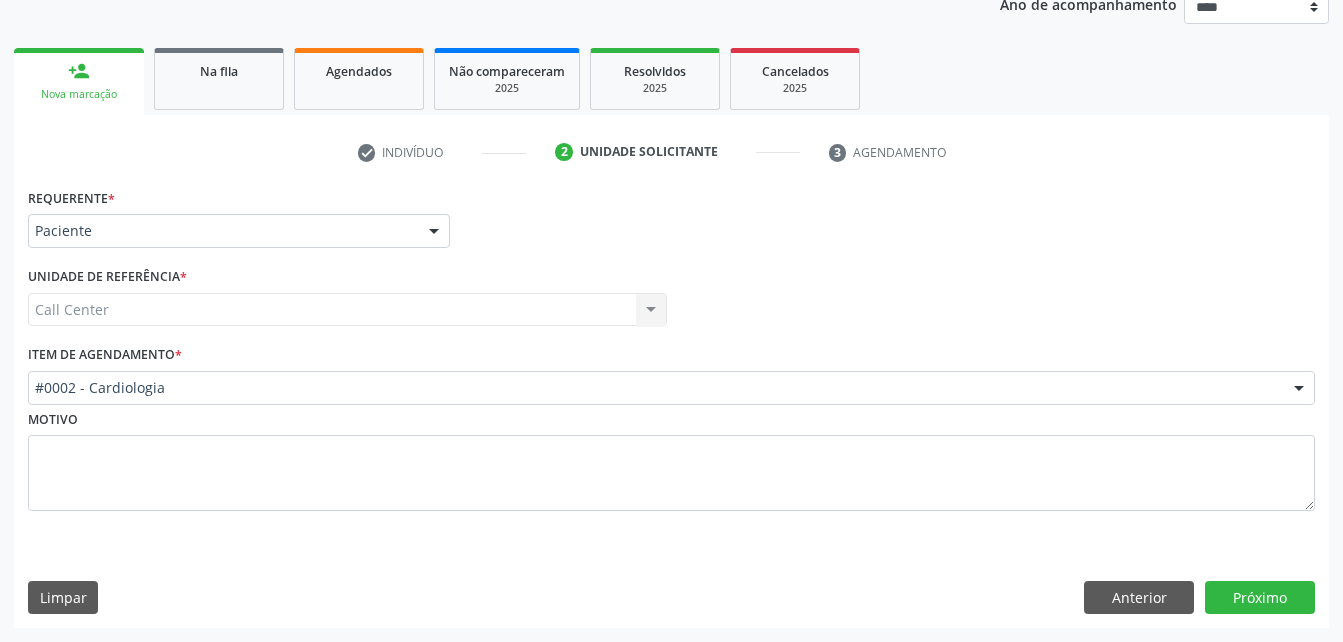 scroll, scrollTop: 251, scrollLeft: 0, axis: vertical 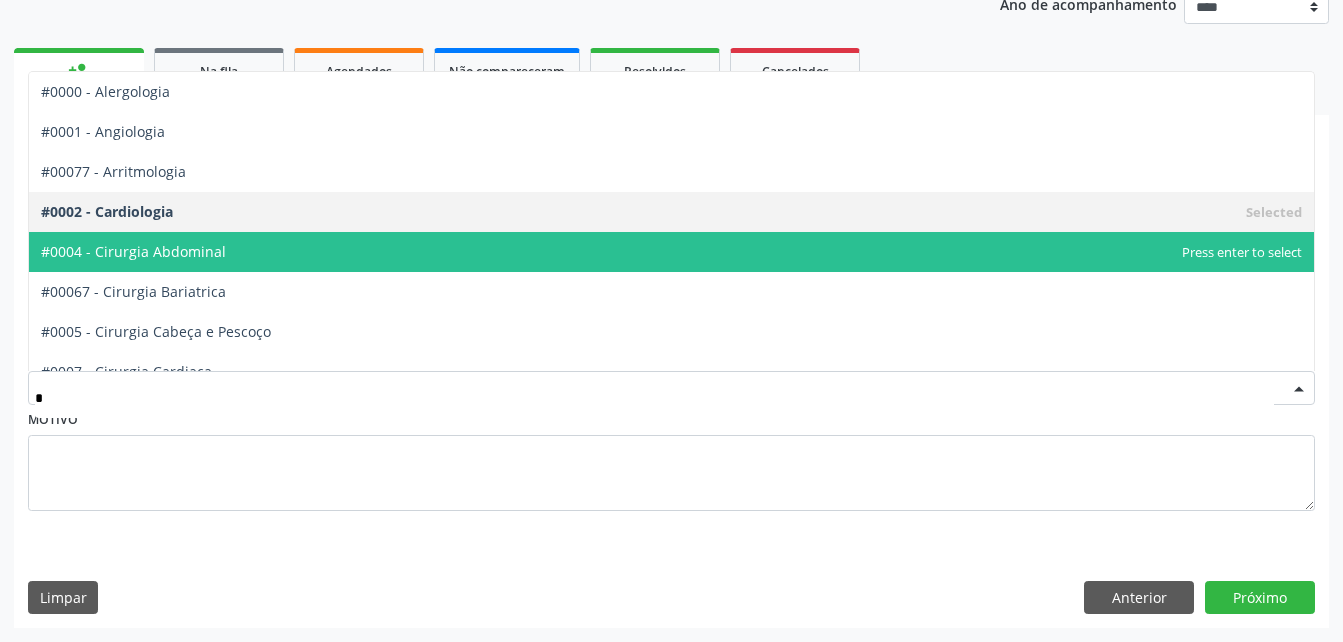 type on "**" 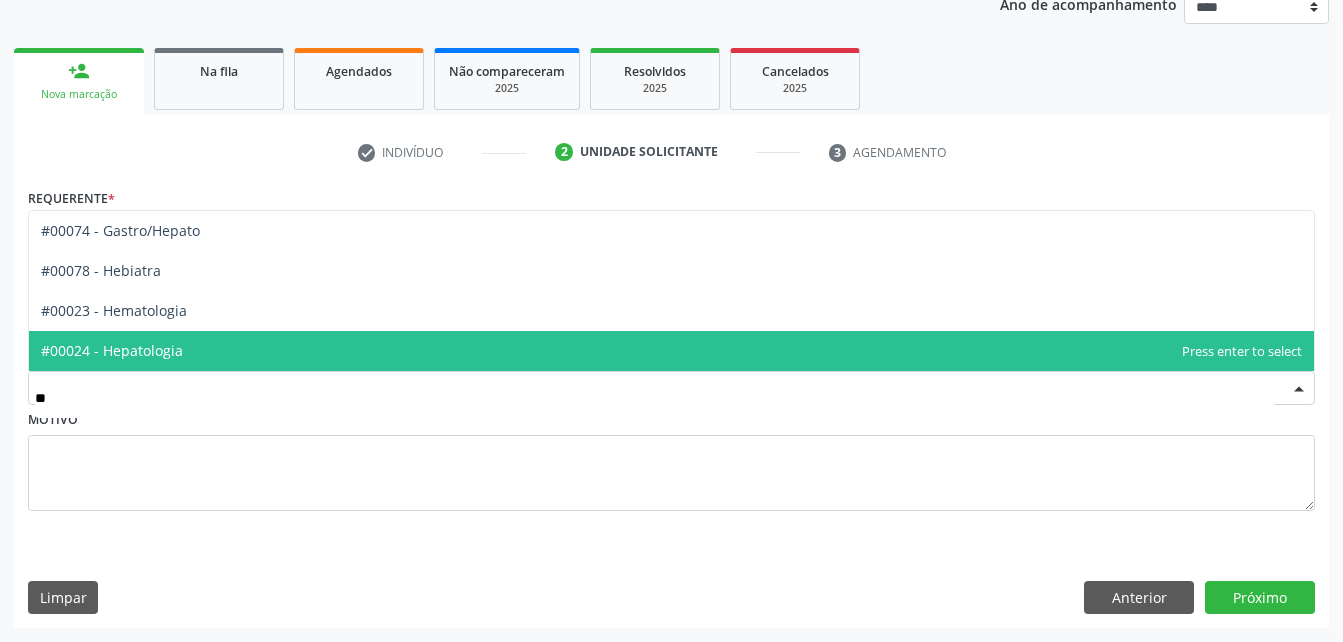 drag, startPoint x: 145, startPoint y: 358, endPoint x: 1093, endPoint y: 481, distance: 955.9461 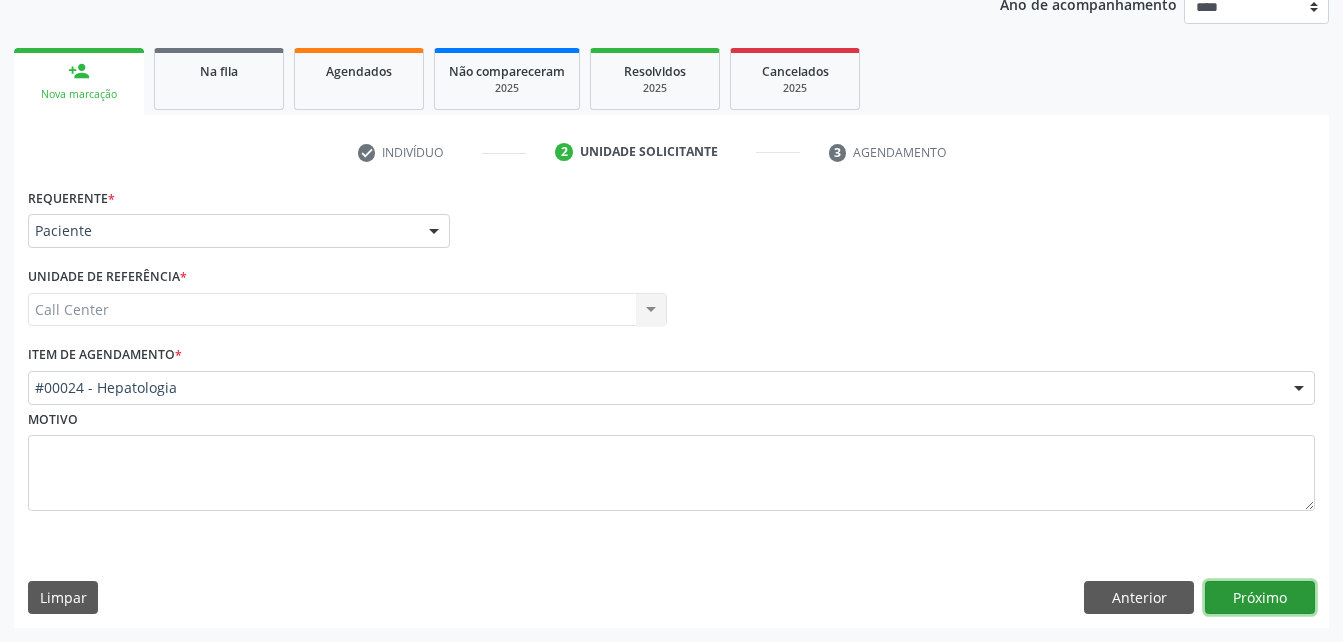click on "Próximo" at bounding box center [1260, 598] 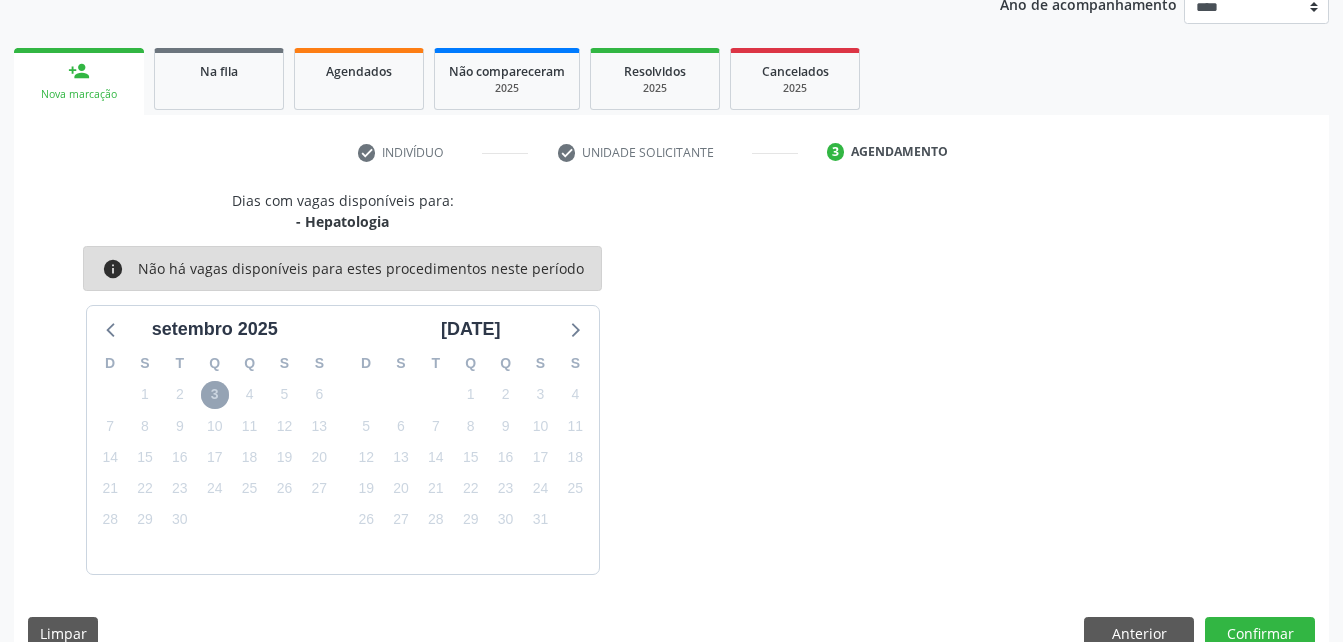 click on "3" at bounding box center (215, 395) 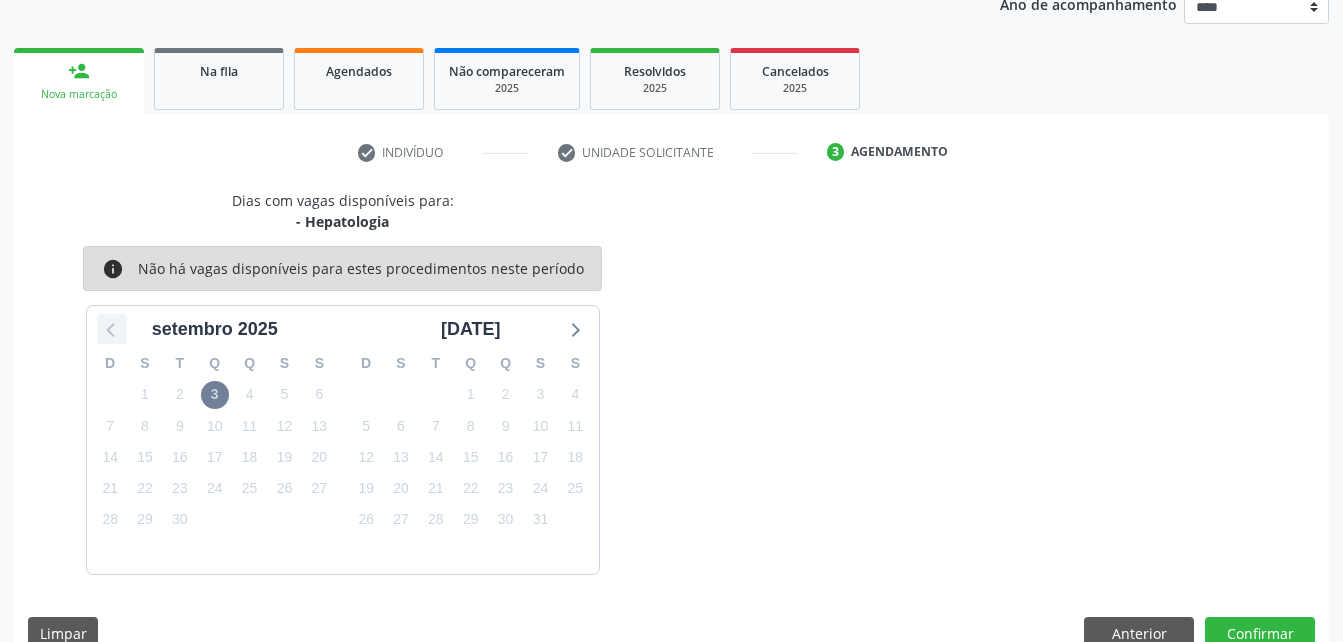 drag, startPoint x: 91, startPoint y: 313, endPoint x: 109, endPoint y: 330, distance: 24.758837 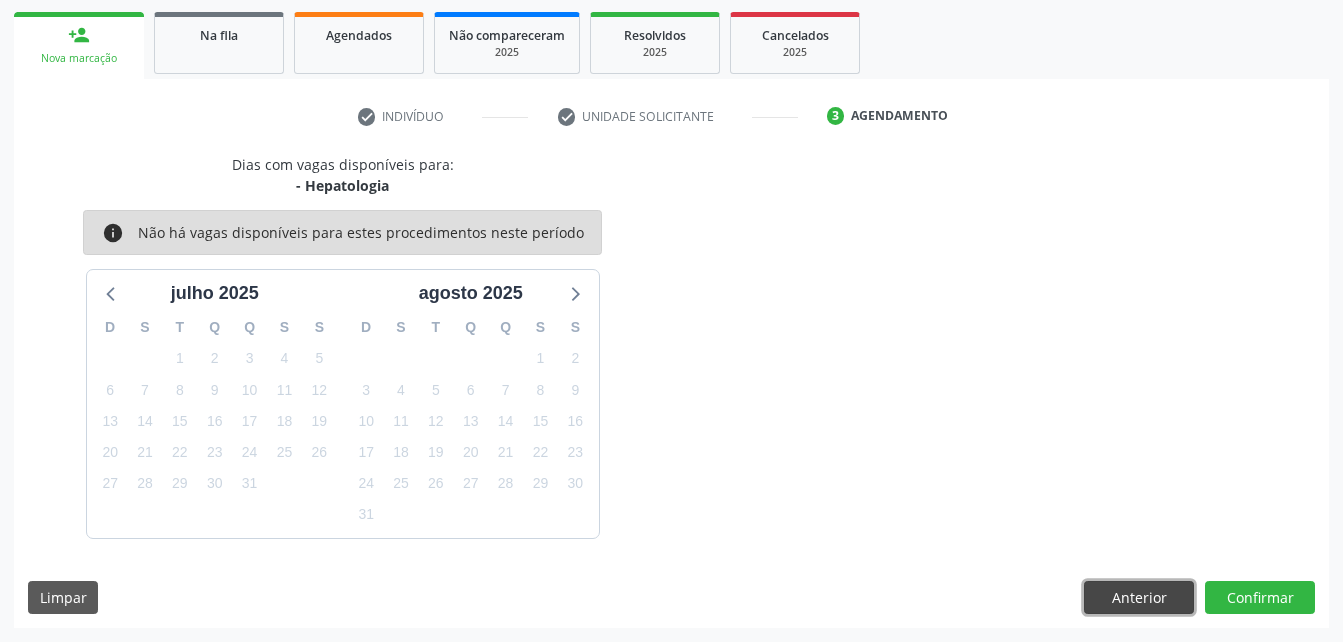click on "Anterior" at bounding box center (1139, 598) 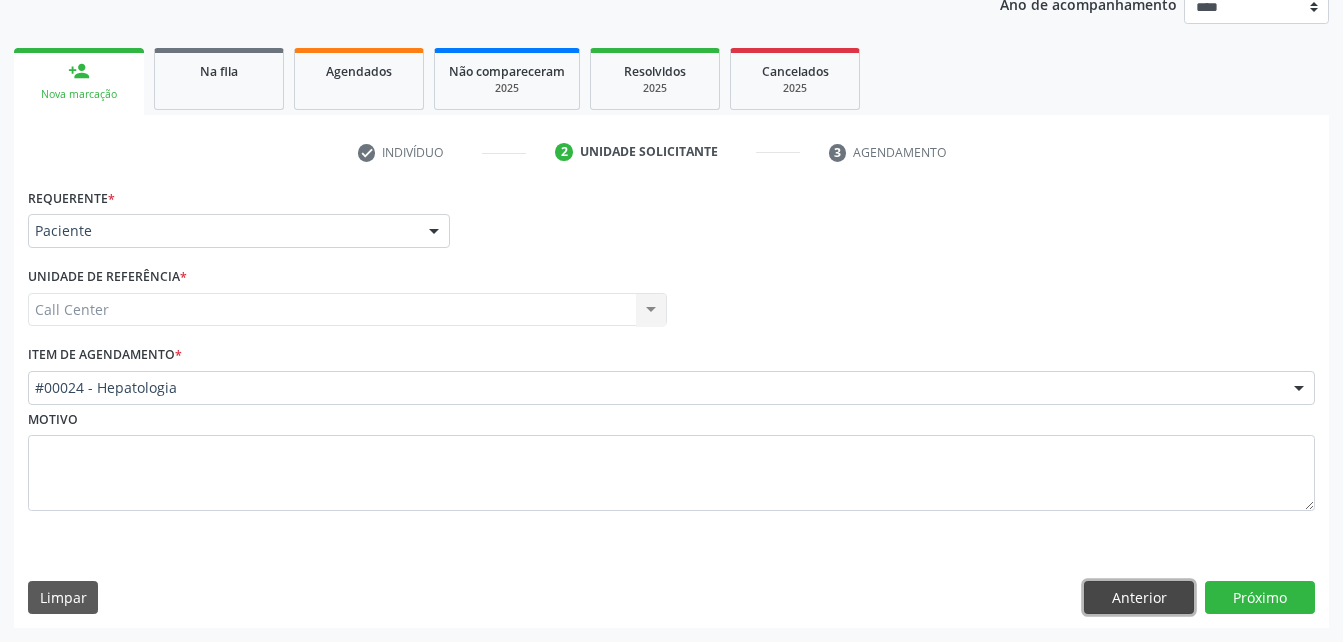 click on "Anterior" at bounding box center [1139, 598] 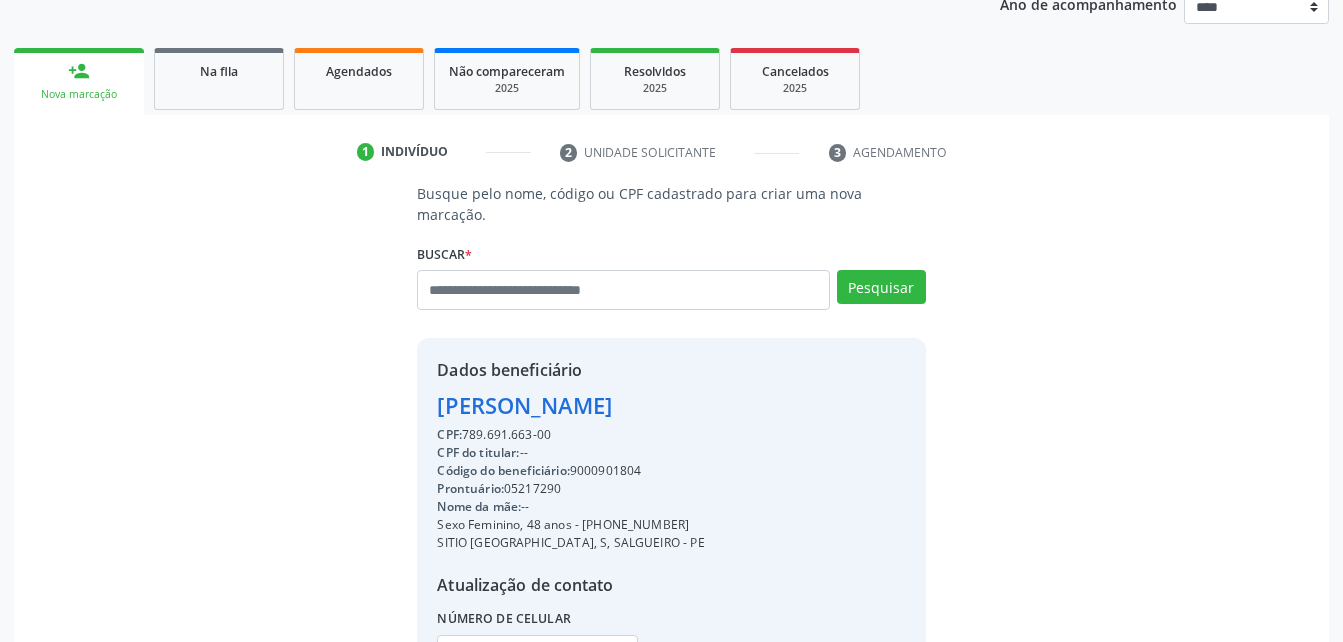 click on "Busque pelo nome, código ou CPF cadastrado para criar uma nova marcação.
Buscar
*
Ceilda Pereira da Silva
Alina Giovanna Costa de Almeida
Ativo
CPF Titular: 789.639.904-00
CPF:
072.125.204-46
Nascimento:
14/09/1996
Código do beneficiário:
9000989774
Ceilda Pereira da Silva
Ativo
Titular
CPF:
789.691.663-00
Nascimento:
27/07/1977
Código do beneficiário:
9000901804
Elisabete Costa de Souza
Ativo
Titular
CPF:
789.639.904-00
Nascimento:
24/12/1971
Código do beneficiário:
9000981725
Ericka da Silva Buarque Galvao
Ativo" at bounding box center (671, 452) 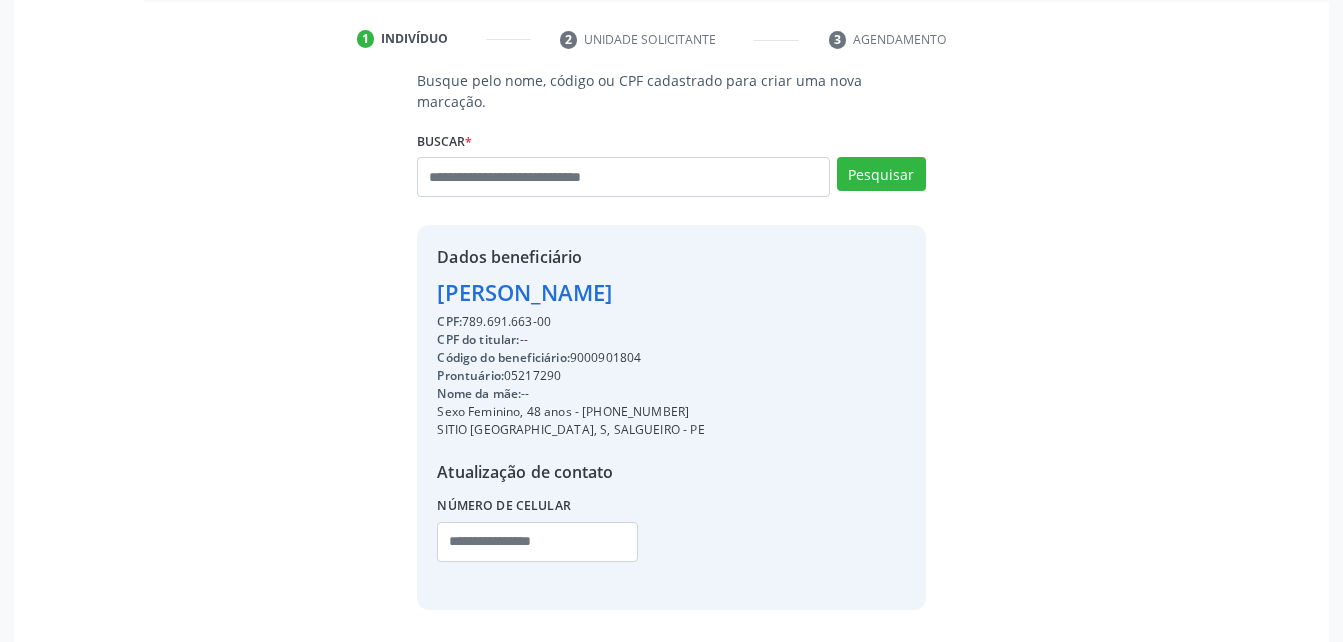 scroll, scrollTop: 414, scrollLeft: 0, axis: vertical 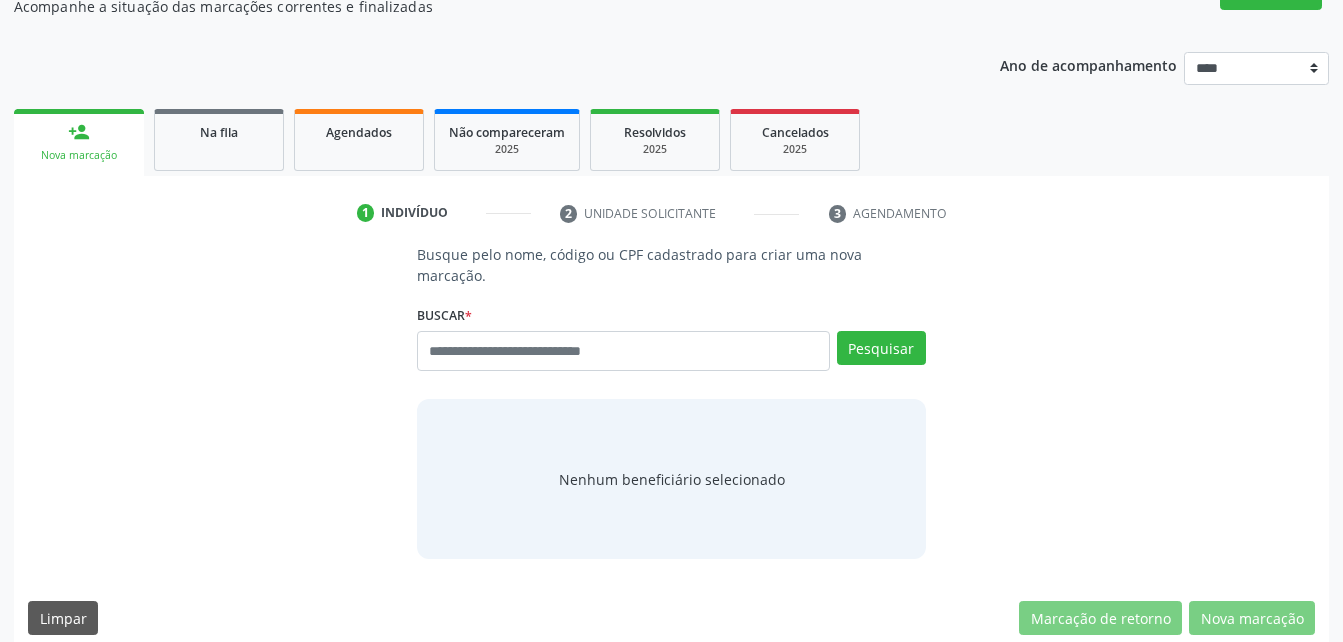 click at bounding box center [623, 351] 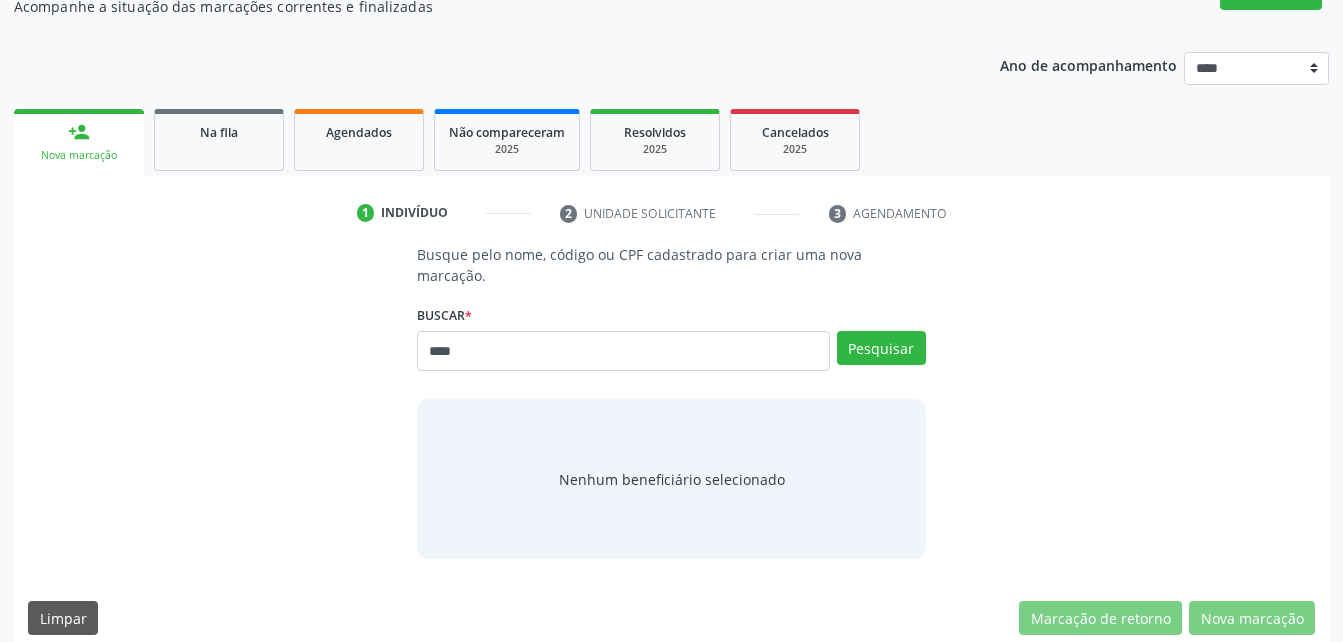 type on "****" 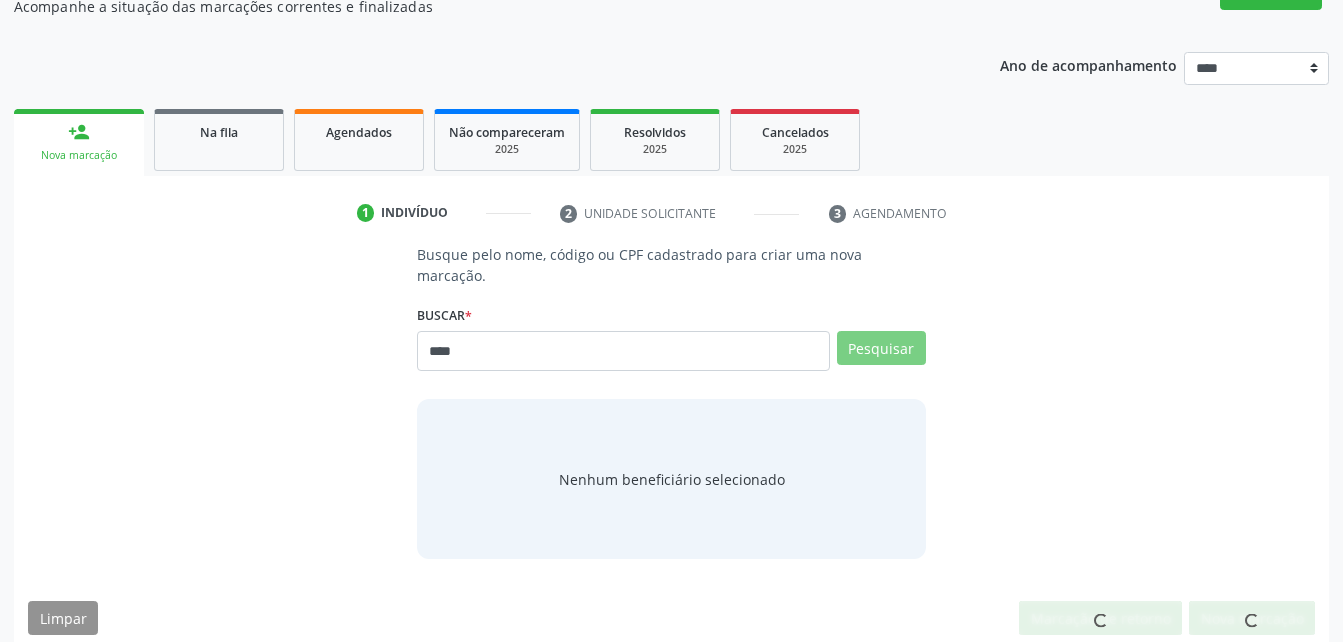 scroll, scrollTop: 183, scrollLeft: 0, axis: vertical 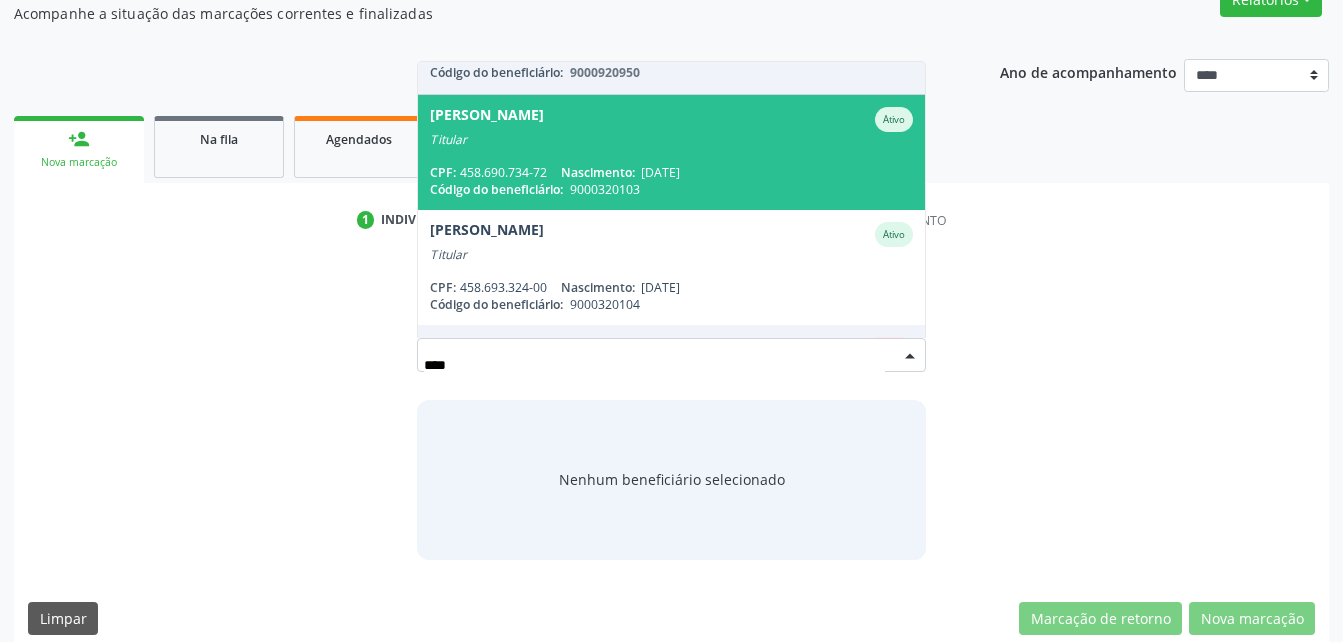 click on "CPF:
458.690.734-72
Nascimento:
[DATE]" at bounding box center [671, 172] 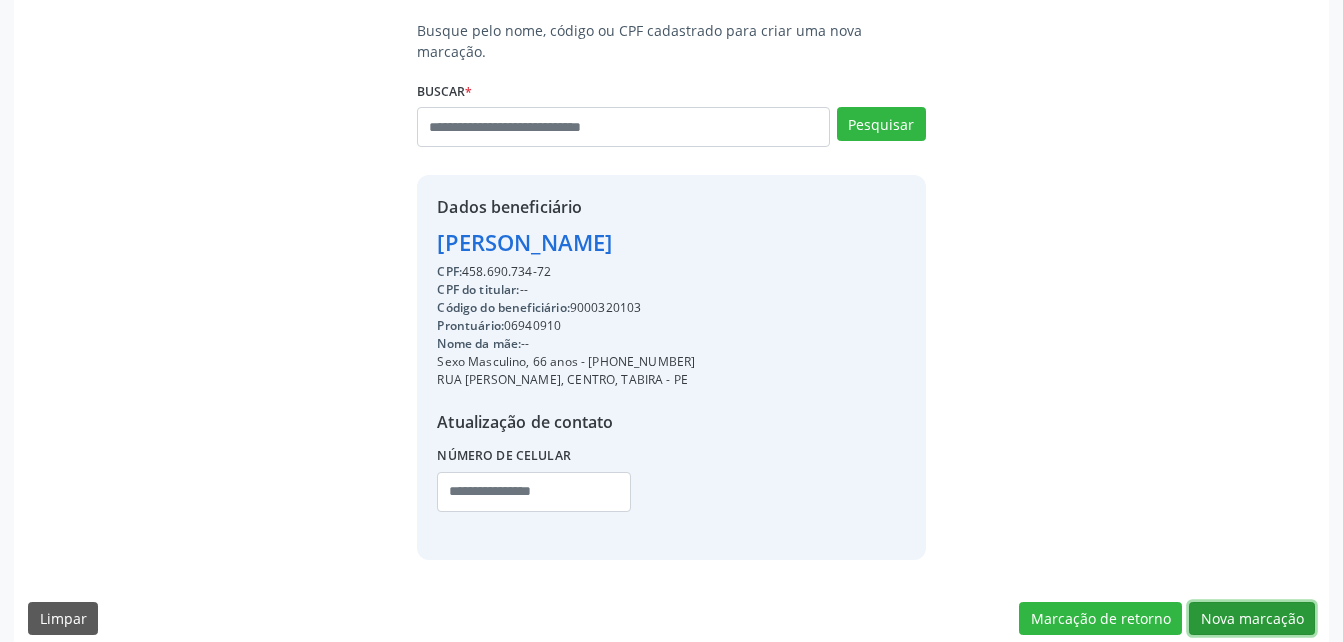 click on "Nova marcação" at bounding box center (1252, 619) 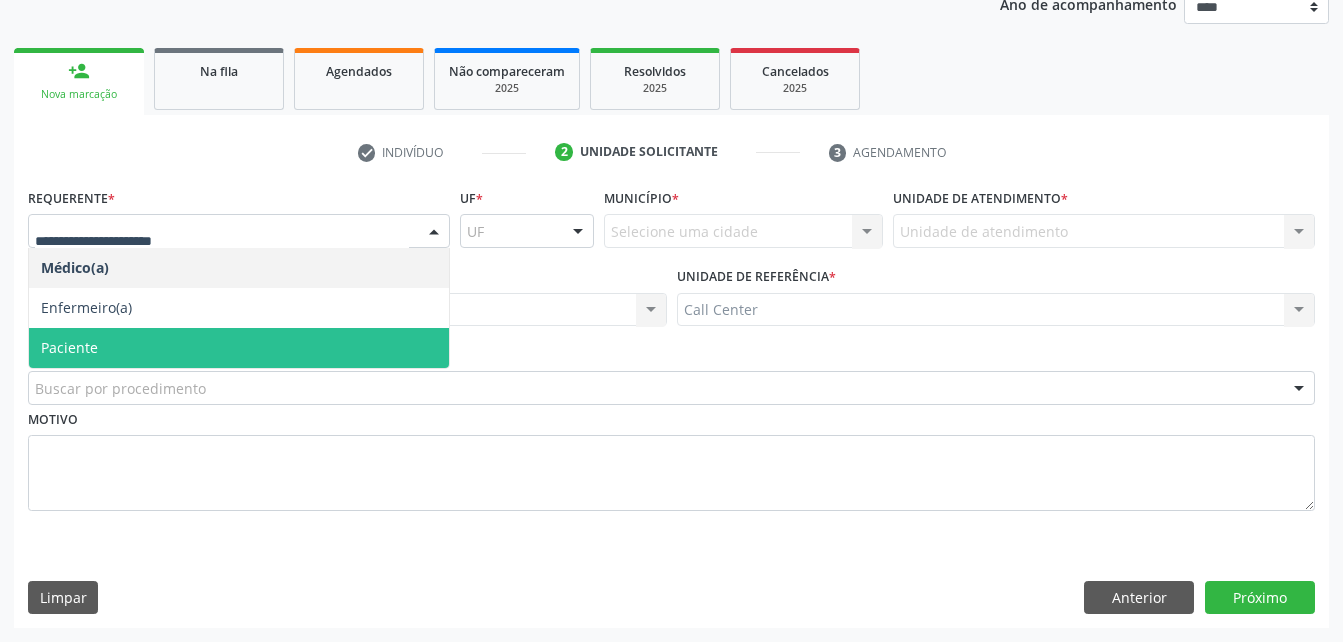 click on "Paciente" at bounding box center [239, 348] 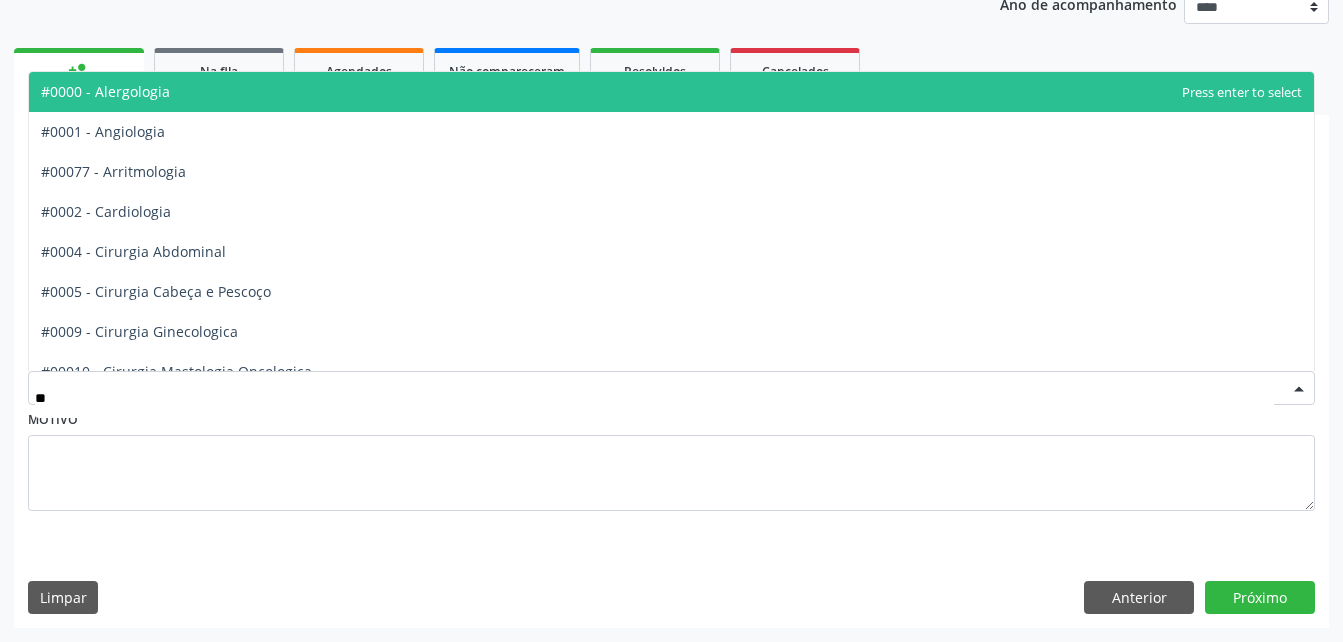type on "***" 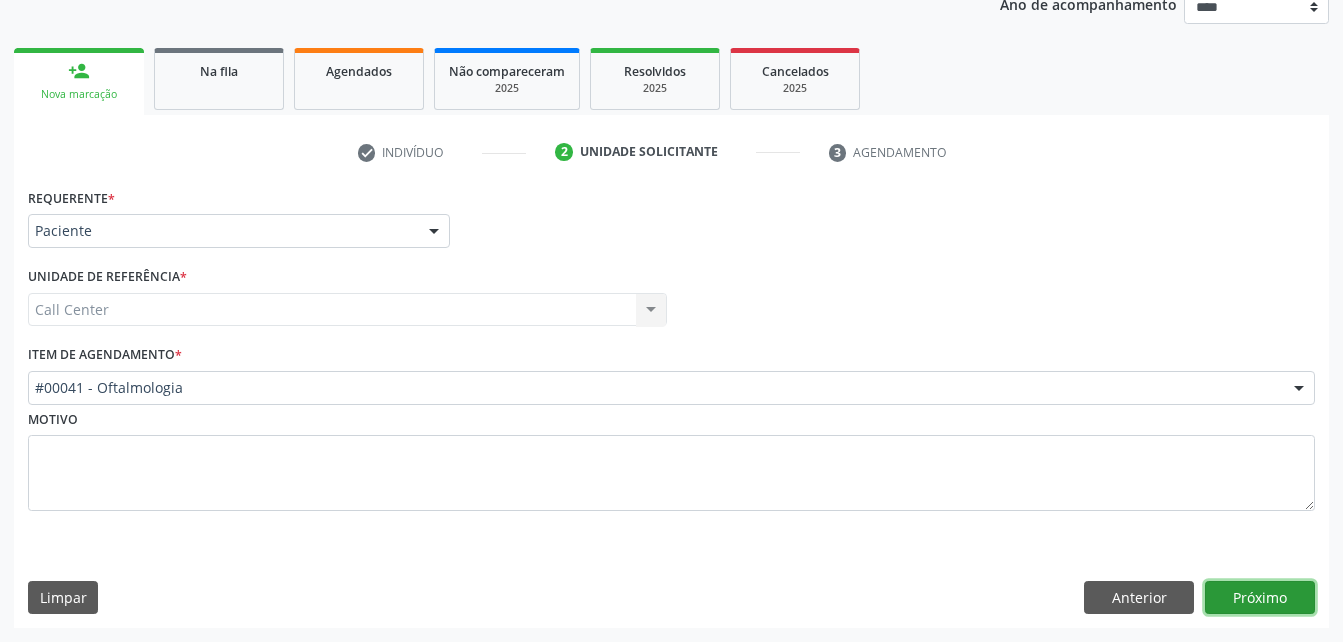 click on "Próximo" at bounding box center [1260, 598] 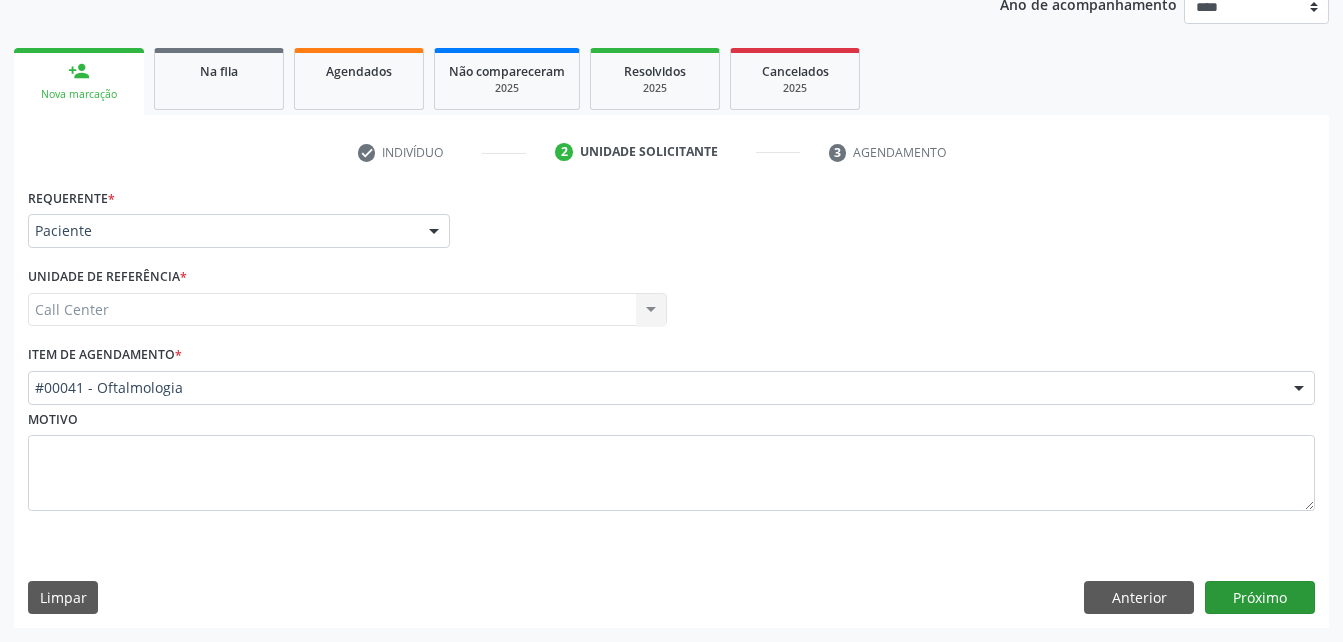 scroll, scrollTop: 228, scrollLeft: 0, axis: vertical 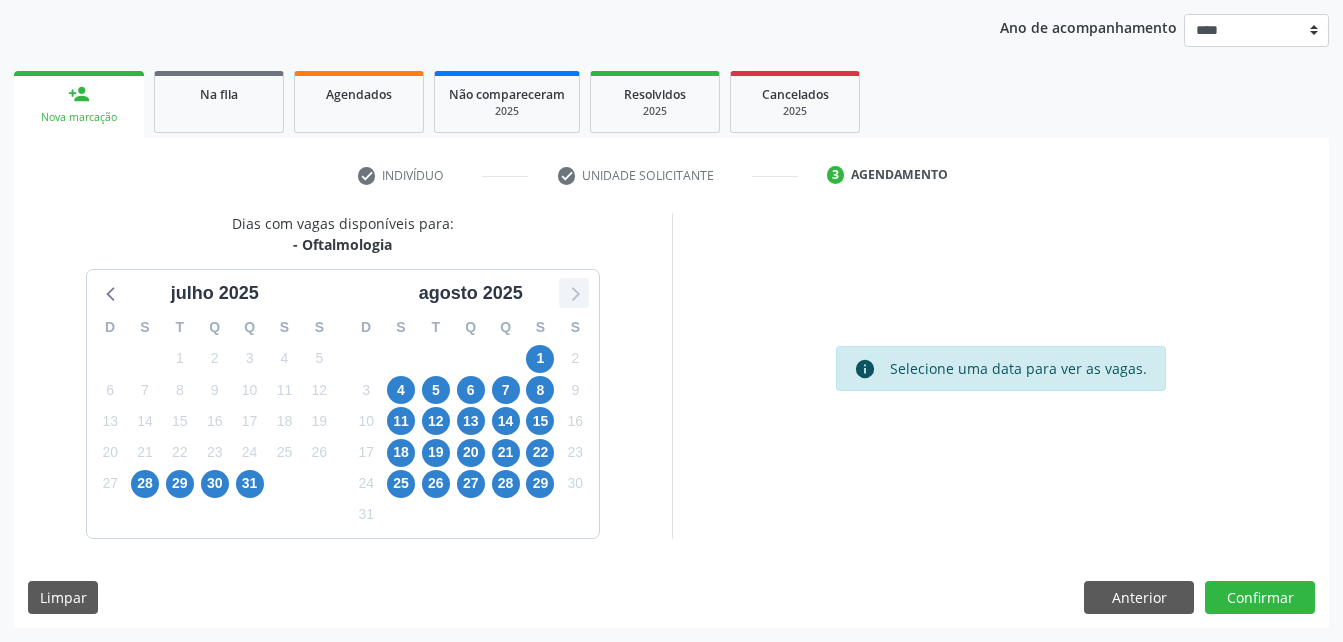 click 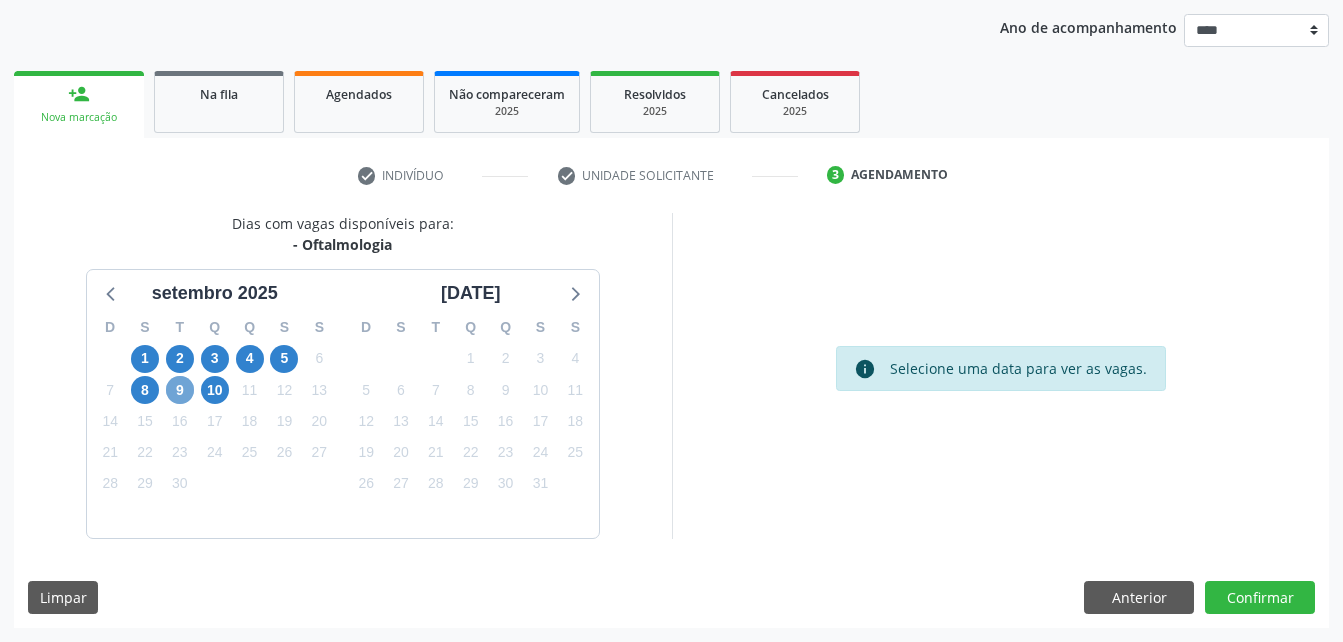 click on "9" at bounding box center [180, 390] 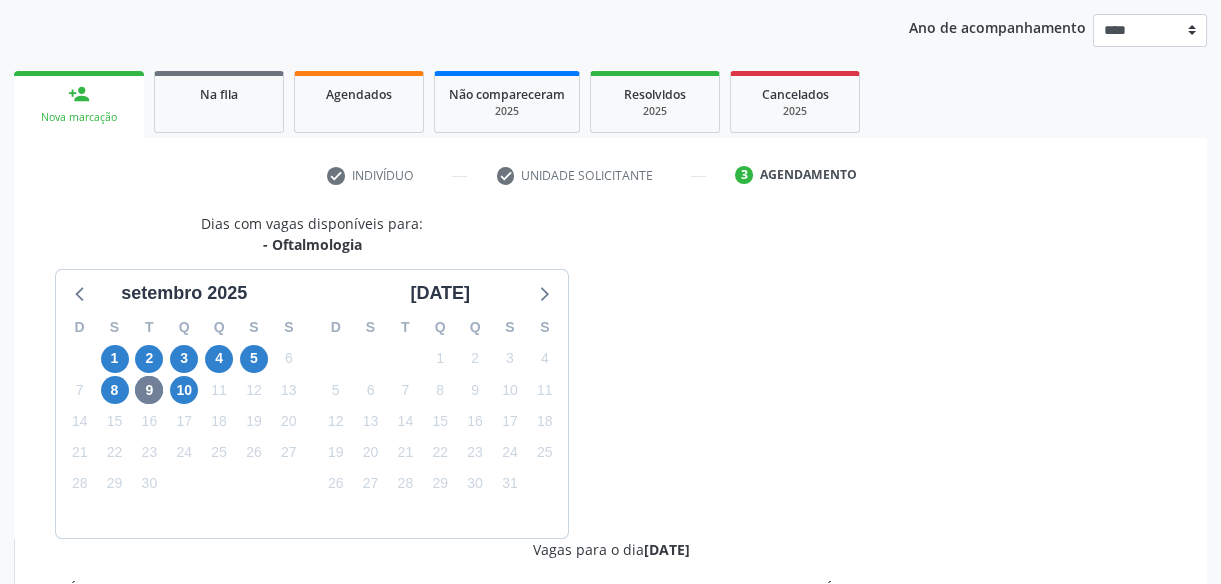 drag, startPoint x: 1234, startPoint y: 3, endPoint x: 790, endPoint y: 287, distance: 527.05975 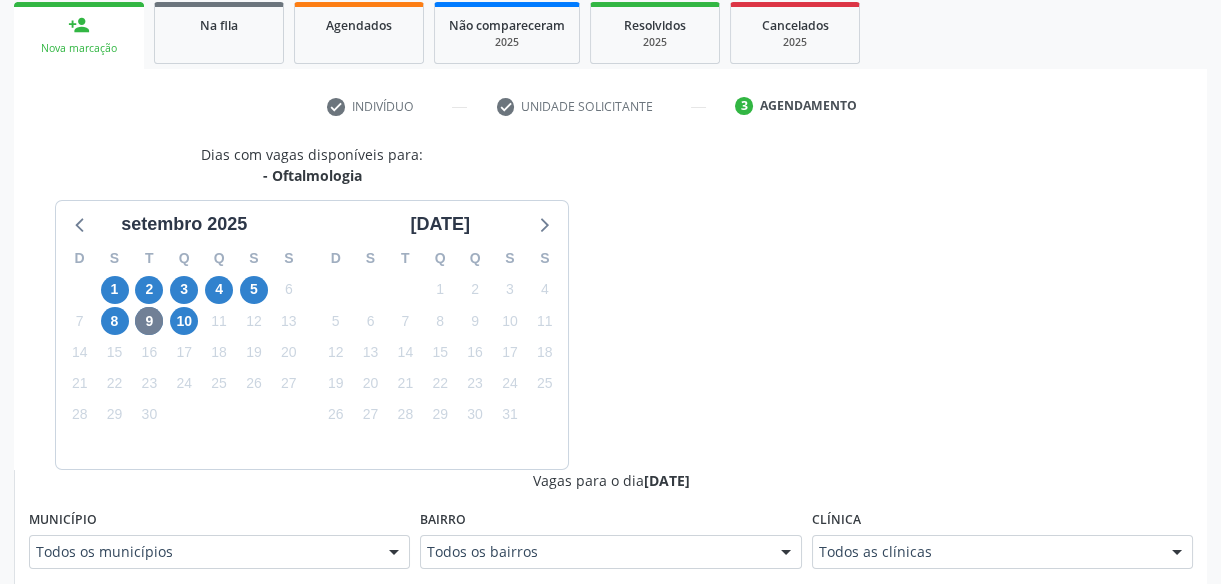 scroll, scrollTop: 410, scrollLeft: 0, axis: vertical 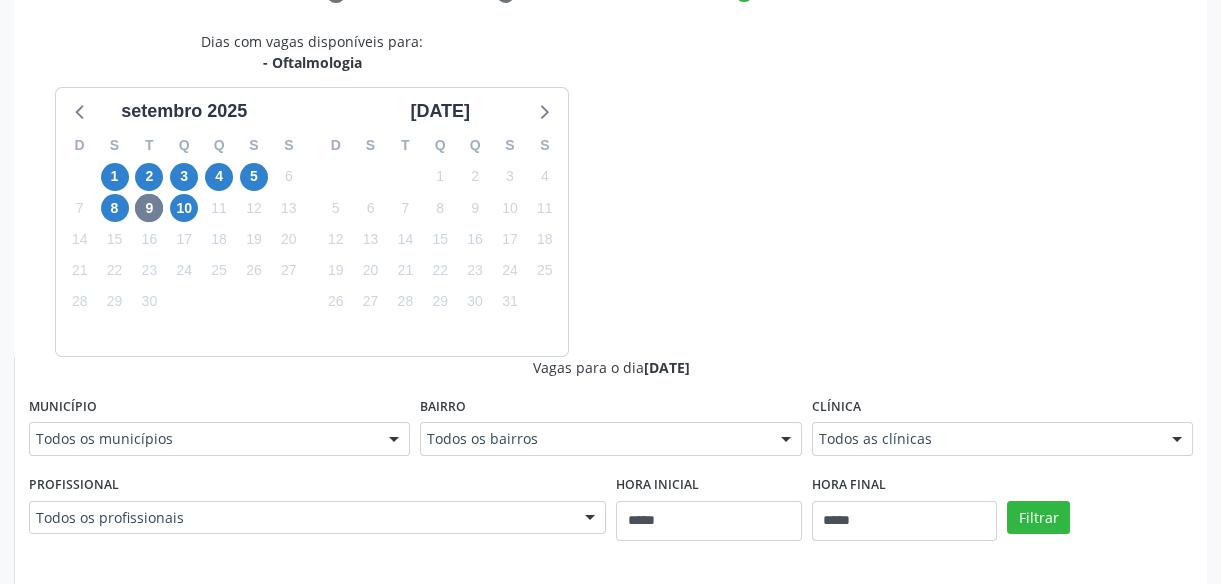 drag, startPoint x: 929, startPoint y: 477, endPoint x: 907, endPoint y: 441, distance: 42.190044 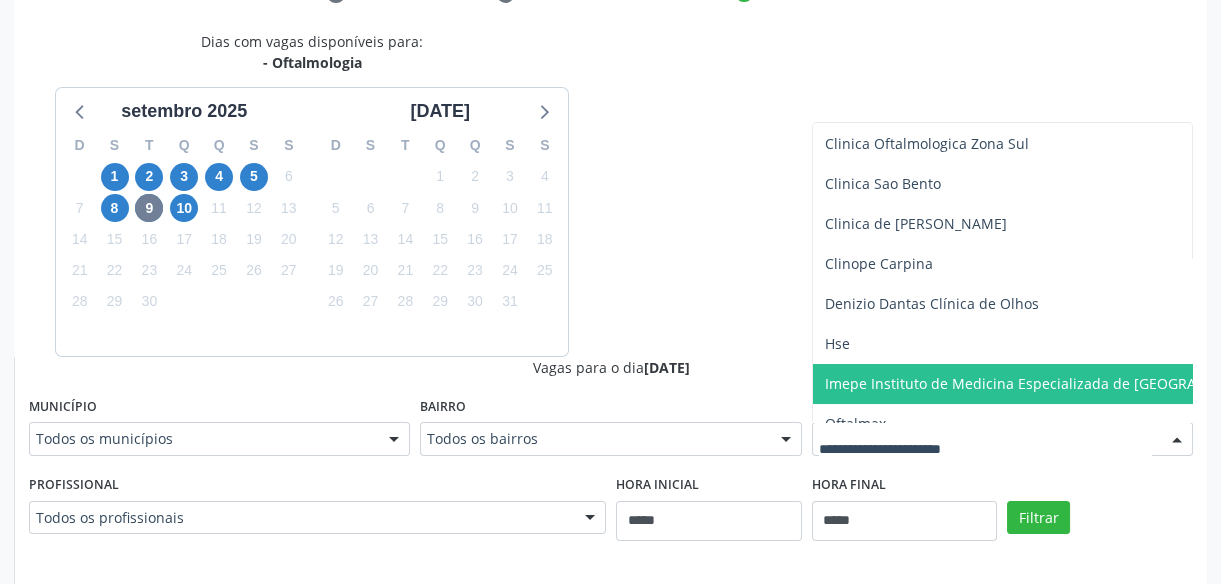 scroll, scrollTop: 90, scrollLeft: 0, axis: vertical 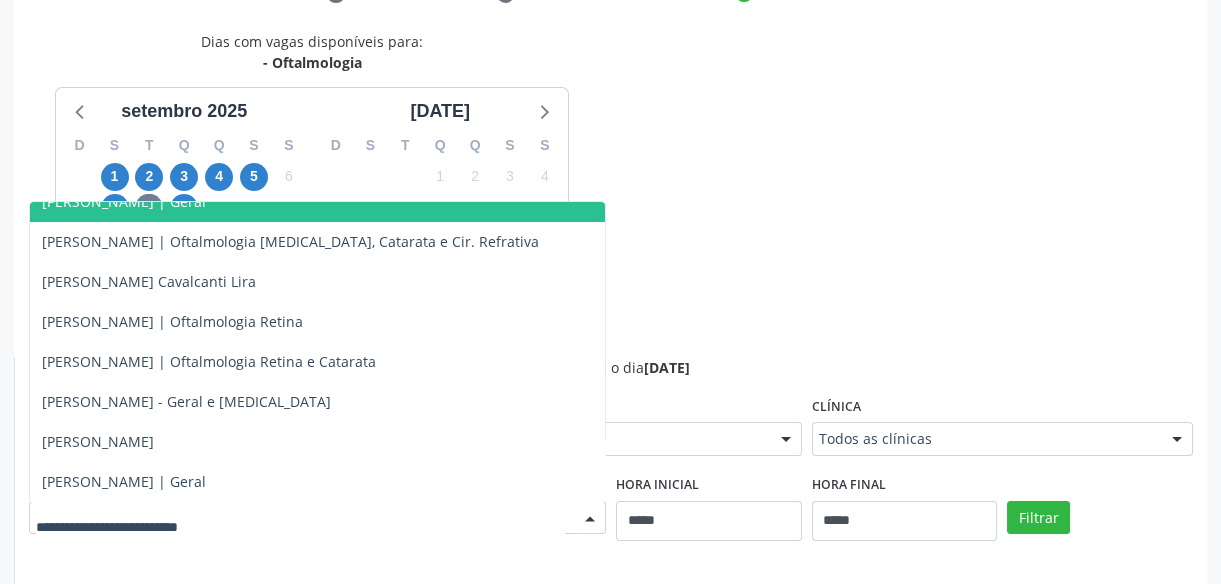 click on "Central de Marcação
[PERSON_NAME]
Operador de regulação

Configurações
Sair
apps
Acompanhamento
Serviços ofertados
Serviços por vaga
Beneficiários
Acompanhamento
Acompanhe a situação das marcações correntes e finalizadas
Relatórios
Acompanhamento
Consolidado
Procedimentos realizados
Ano de acompanhamento
**** **** **** **** ****
person_add
Nova marcação
Na fila   Agendados   Não compareceram
2025
Resolvidos
2025
Cancelados
2025
check
Indivíduo
check
Unidade solicitante
3
Agendamento
Busque pelo nome, código ou CPF cadastrado para criar uma nova marcação.
[GEOGRAPHIC_DATA]
*
Inativo" at bounding box center (610, -118) 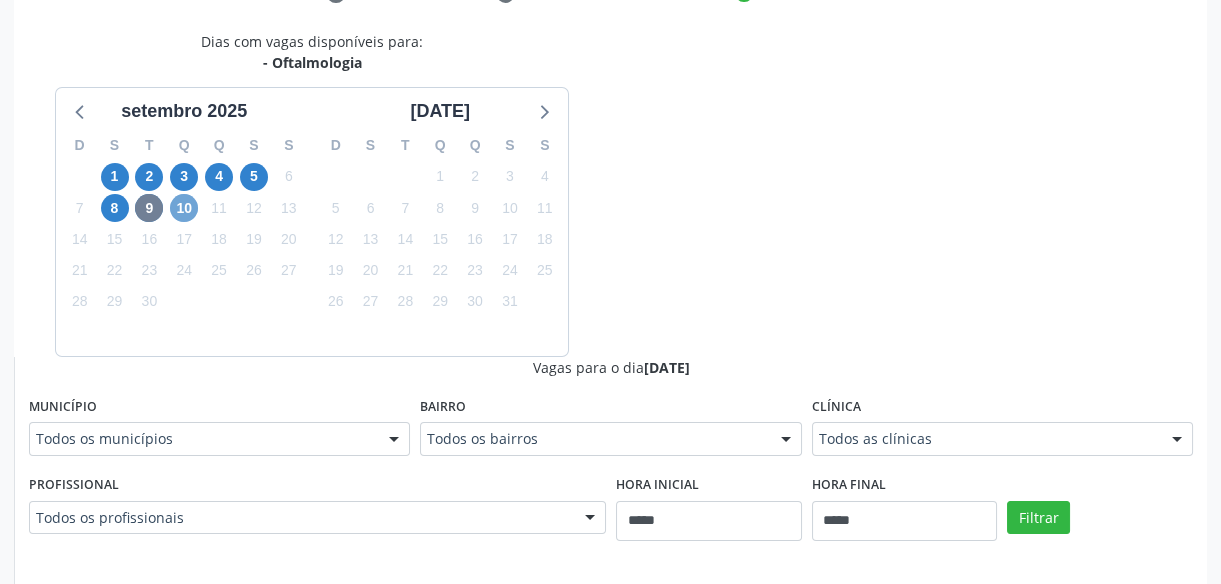 click on "10" at bounding box center (184, 208) 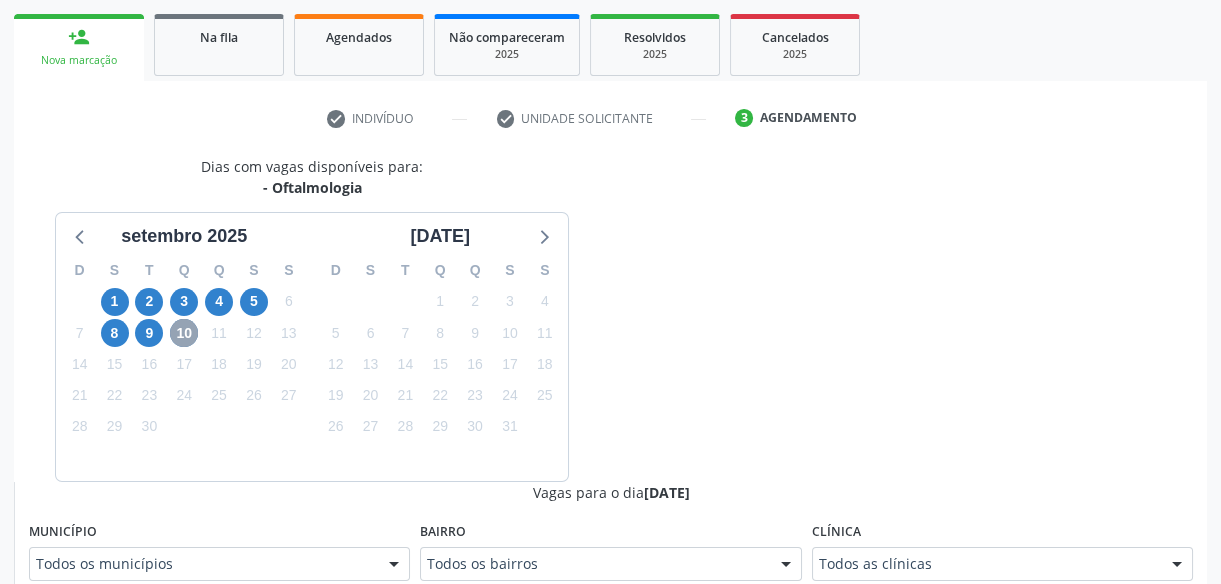 scroll, scrollTop: 410, scrollLeft: 0, axis: vertical 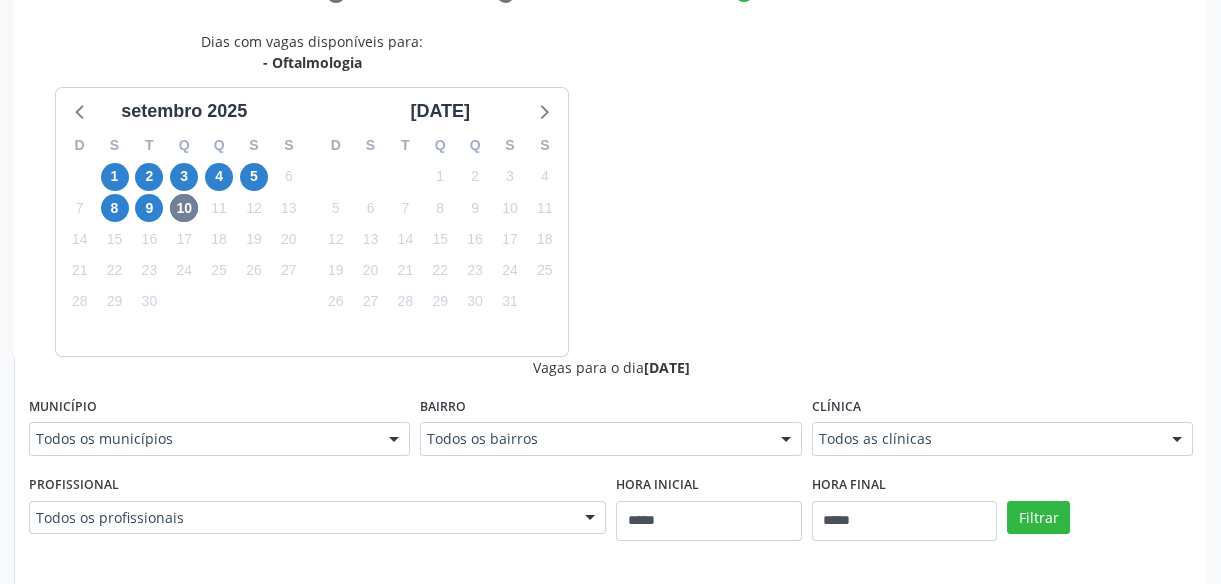 drag, startPoint x: 151, startPoint y: 487, endPoint x: 153, endPoint y: 504, distance: 17.117243 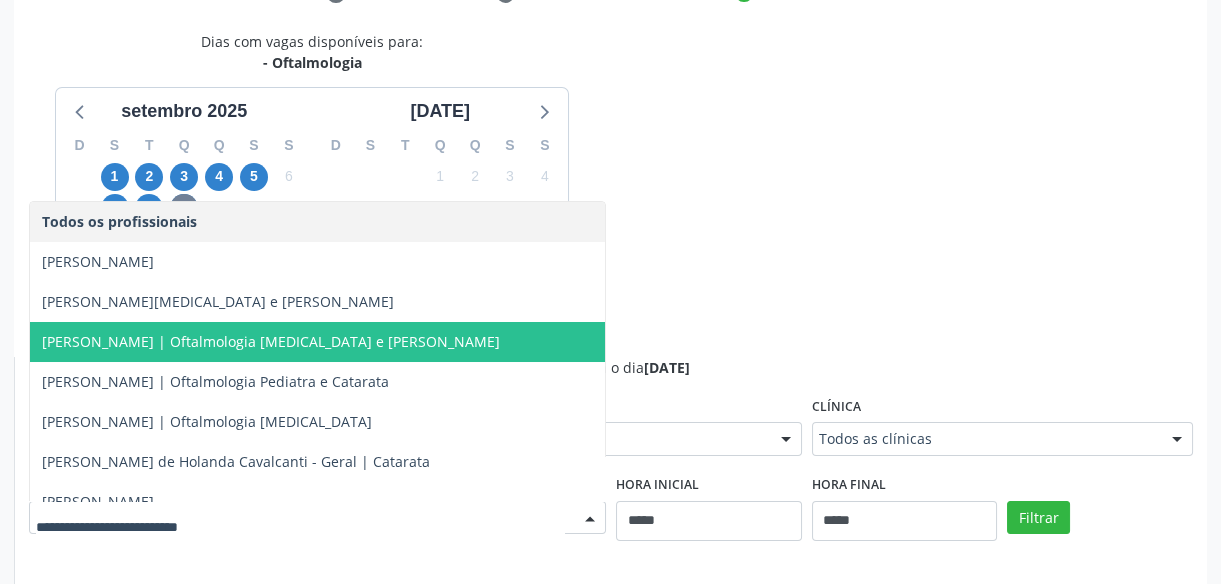 click on "[PERSON_NAME] | Oftalmologia [MEDICAL_DATA] e [PERSON_NAME]" at bounding box center [317, 342] 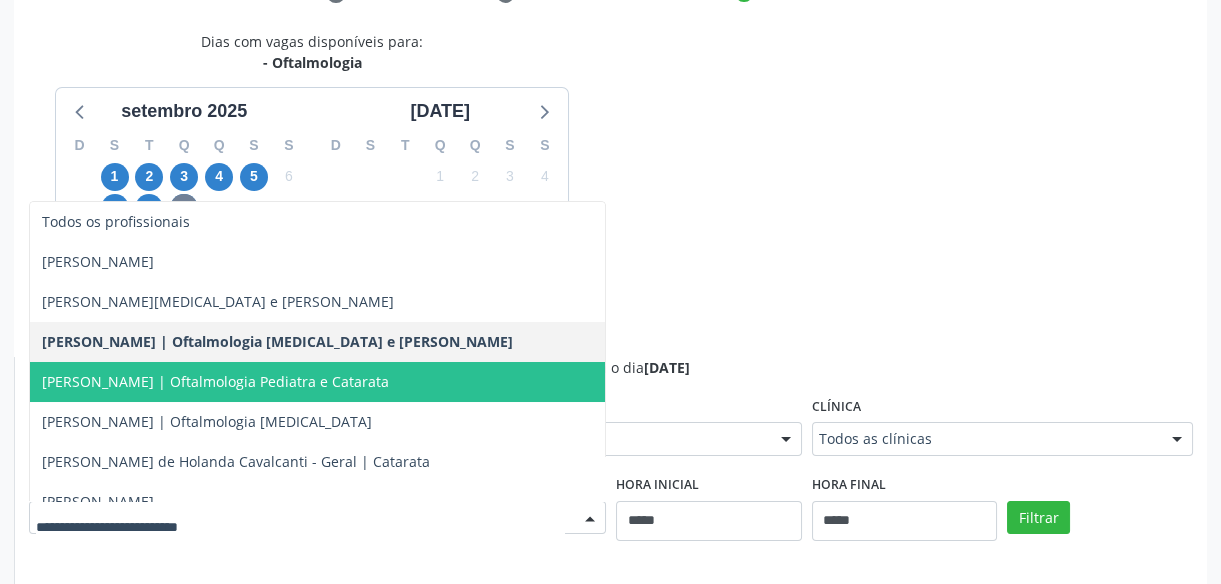 click on "[PERSON_NAME] | Oftalmologia Pediatra e Catarata" at bounding box center [215, 381] 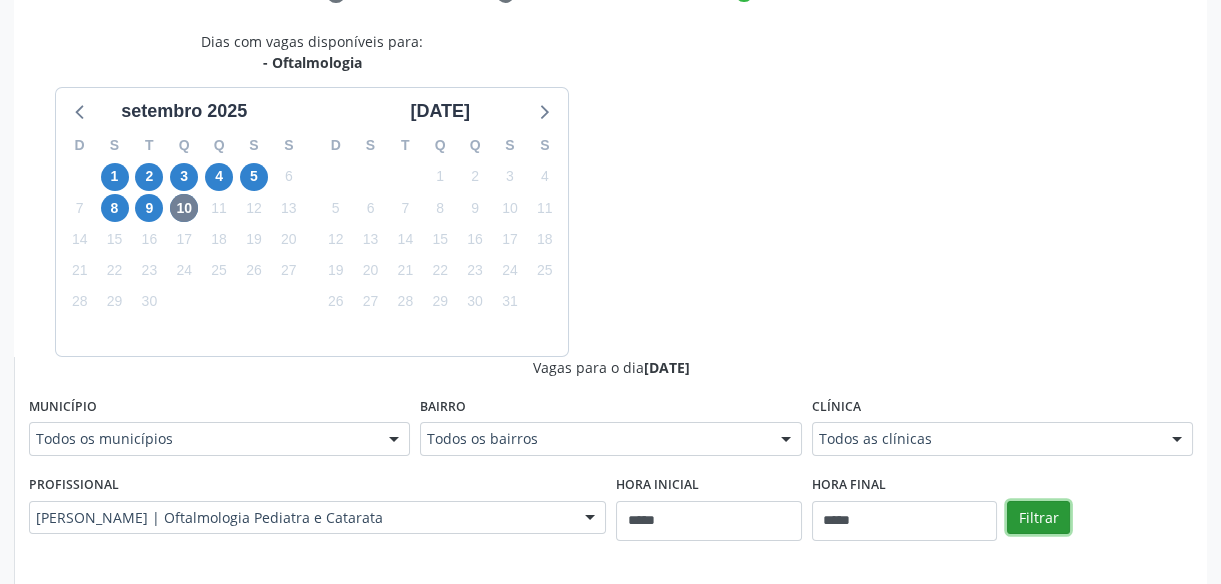 click on "Filtrar" at bounding box center [1038, 518] 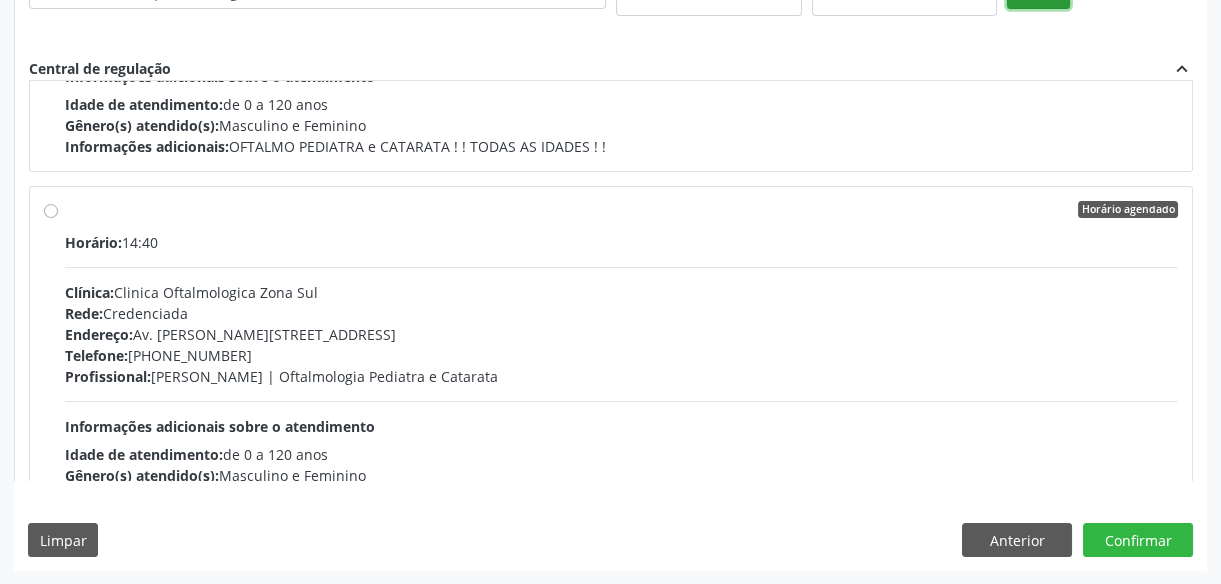 scroll, scrollTop: 1014, scrollLeft: 0, axis: vertical 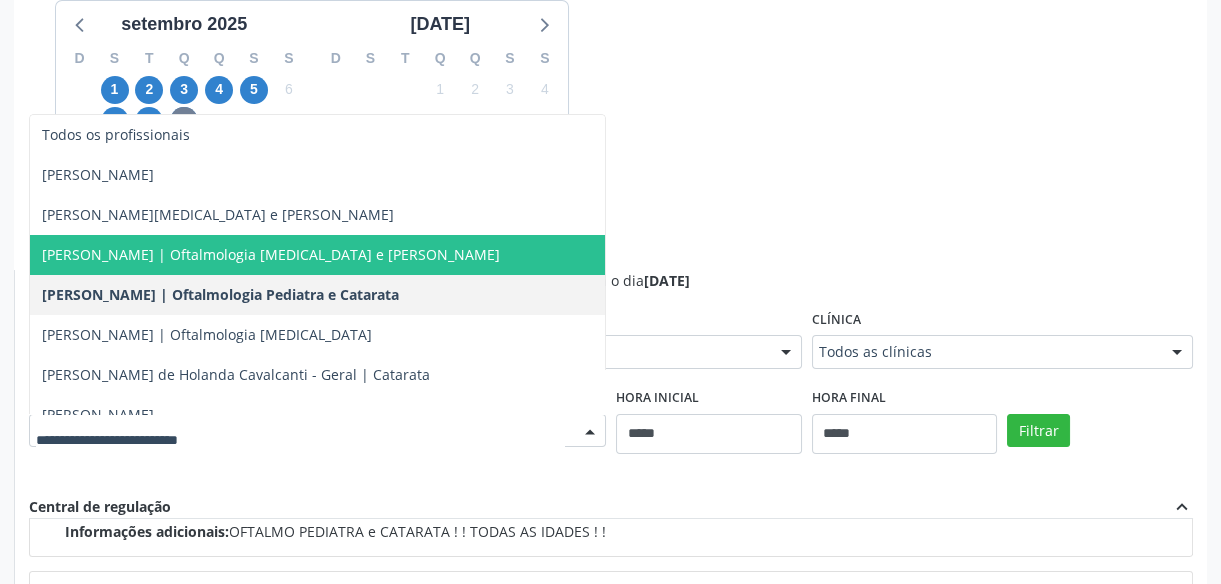 click on "[PERSON_NAME] | Oftalmologia [MEDICAL_DATA] e [PERSON_NAME]" at bounding box center [271, 254] 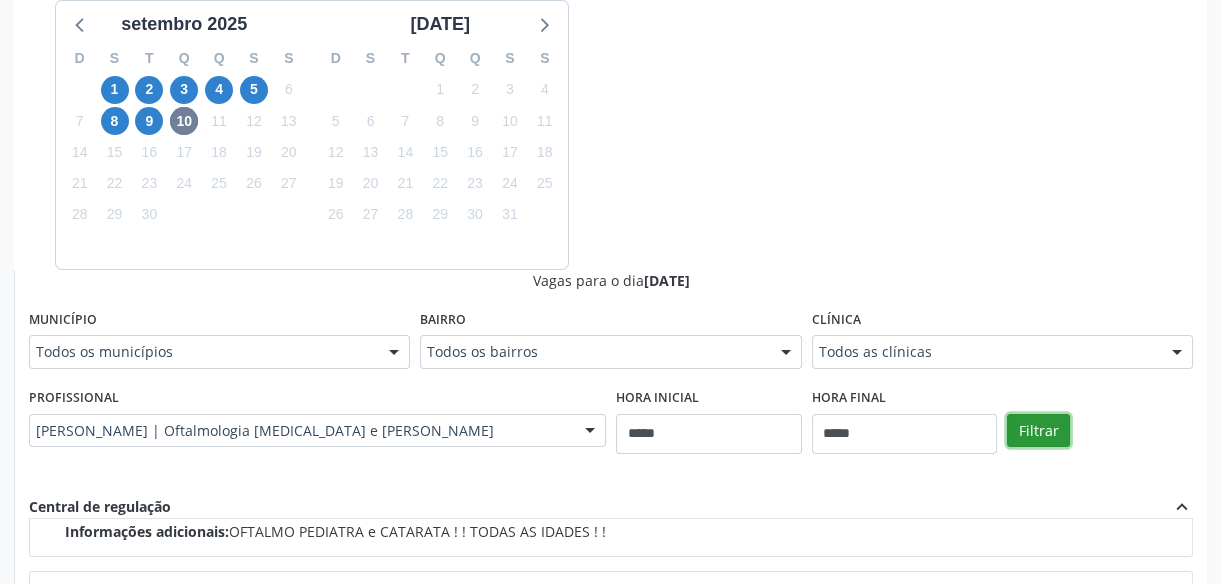 click on "Filtrar" at bounding box center (1038, 431) 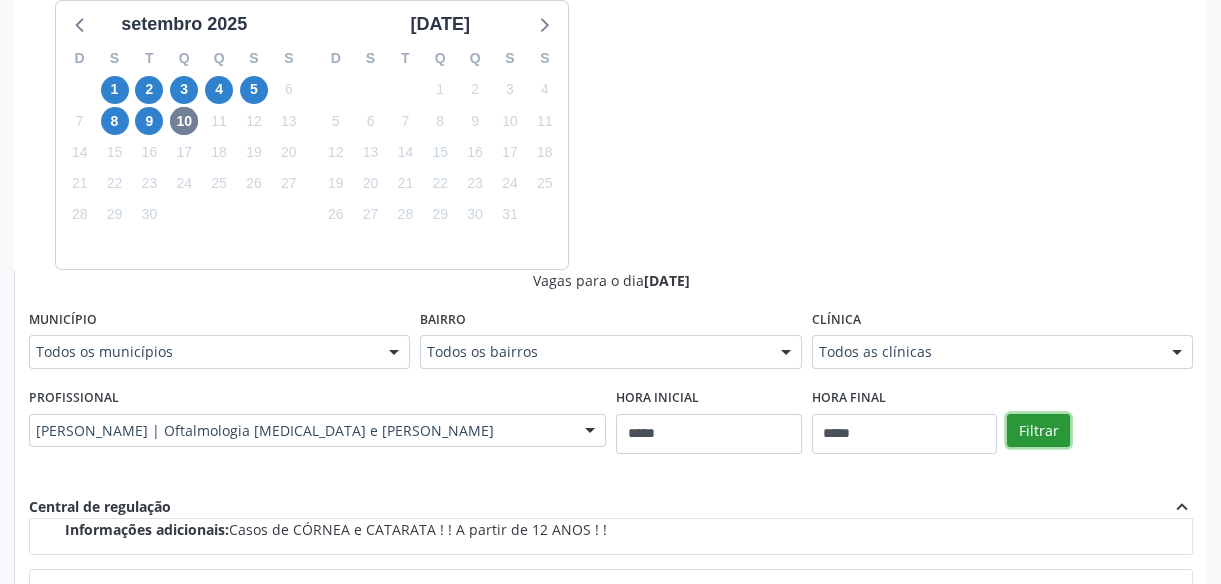 scroll, scrollTop: 314, scrollLeft: 0, axis: vertical 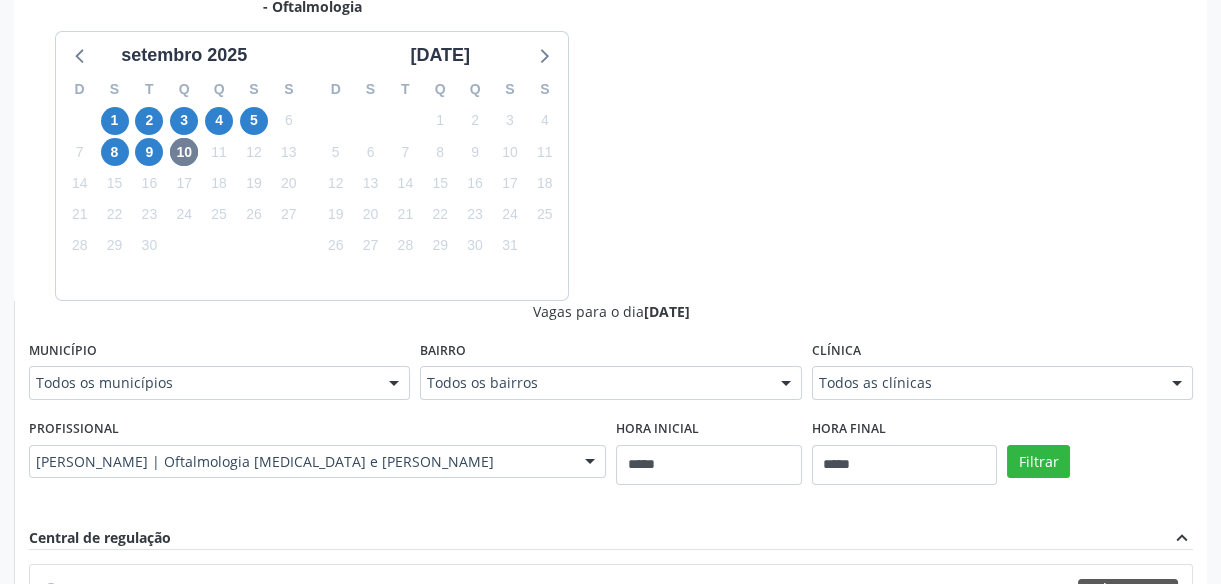 click on "Todos os municípios" at bounding box center [219, 383] 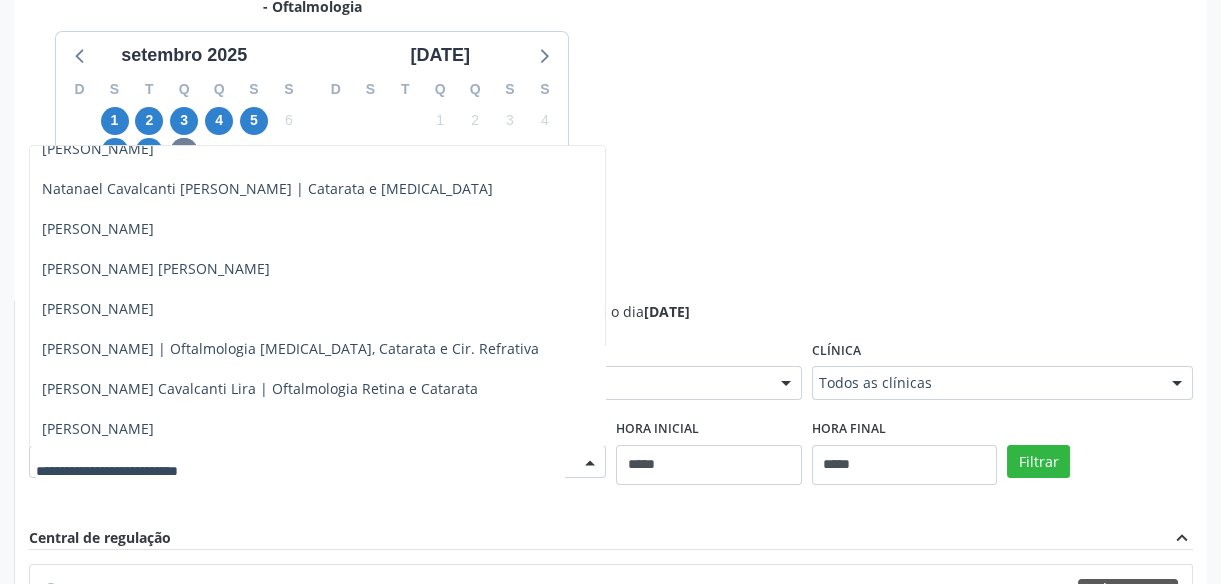 scroll, scrollTop: 818, scrollLeft: 0, axis: vertical 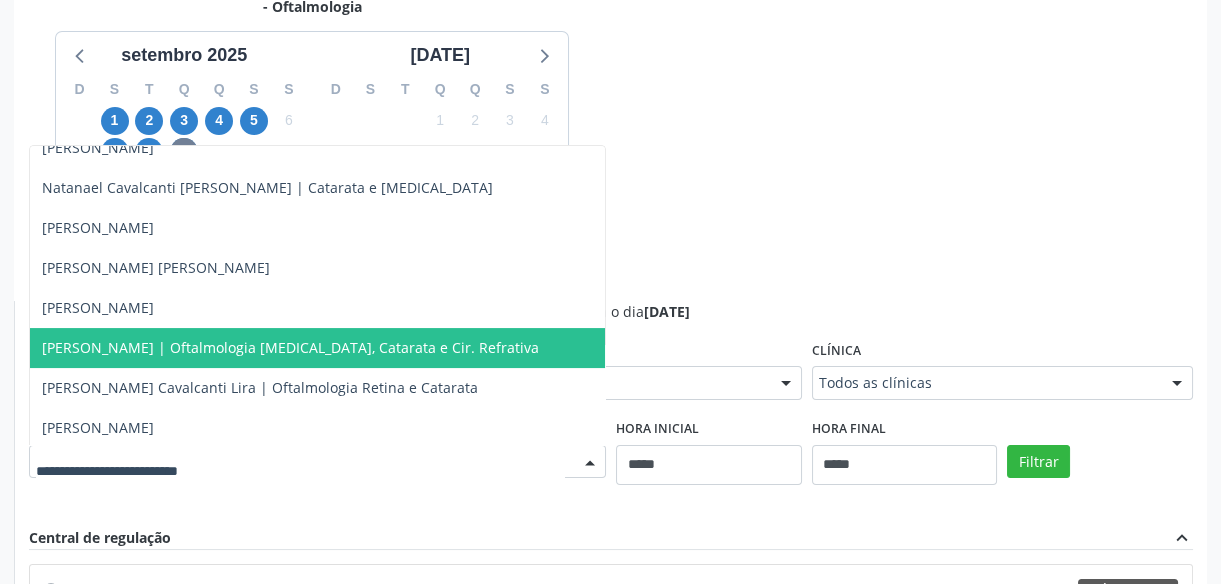 click on "[PERSON_NAME] | Oftalmologia [MEDICAL_DATA], Catarata e Cir. Refrativa" at bounding box center [290, 347] 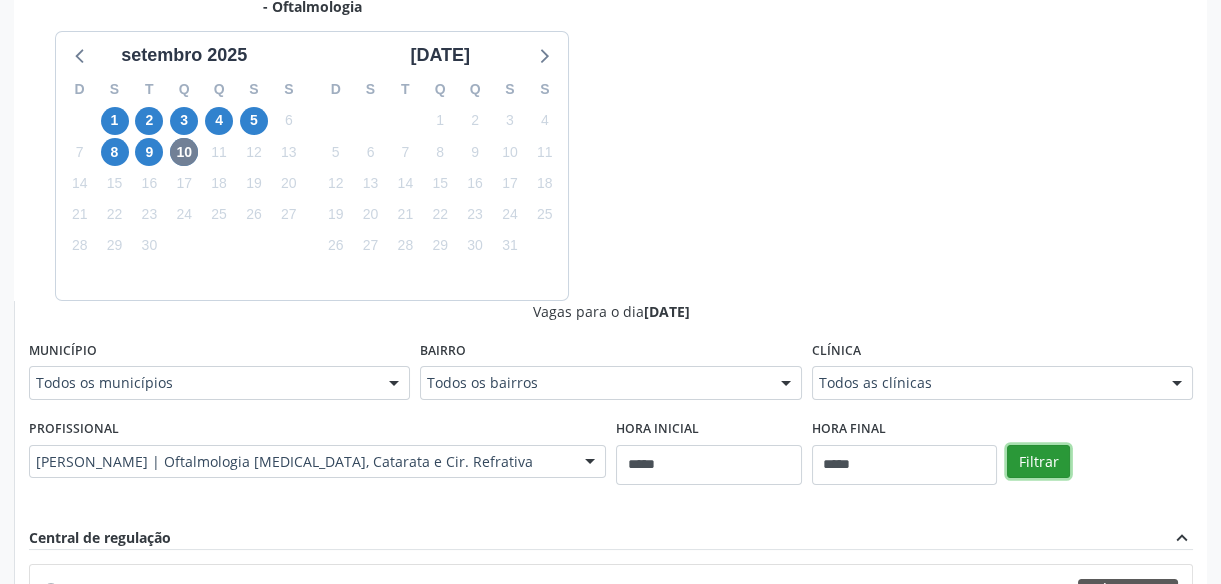 click on "Filtrar" at bounding box center (1038, 462) 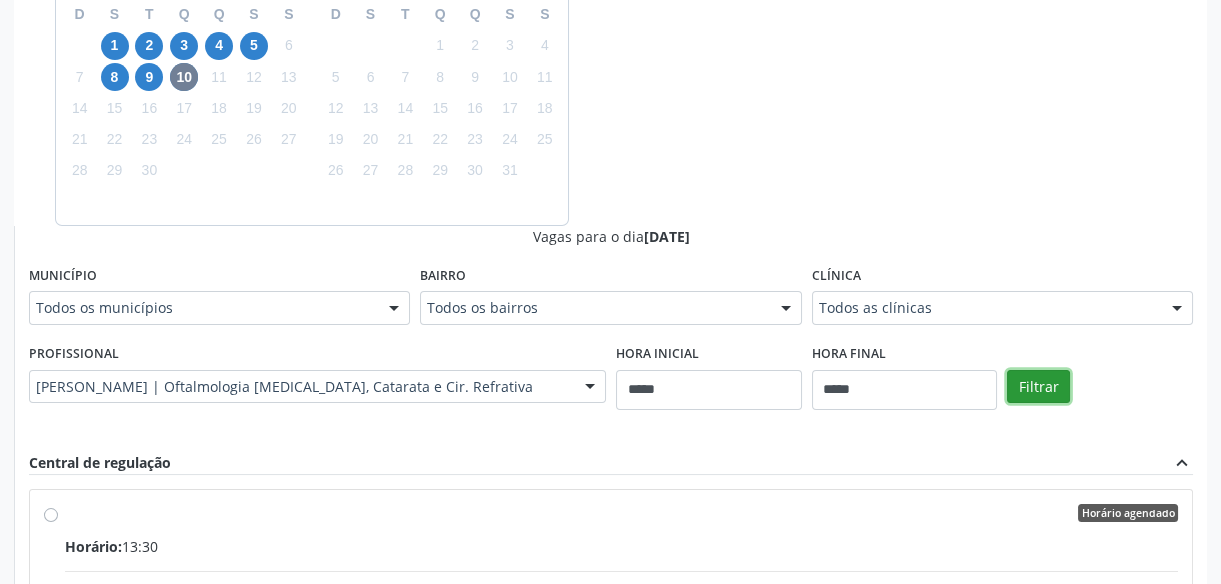 scroll, scrollTop: 920, scrollLeft: 0, axis: vertical 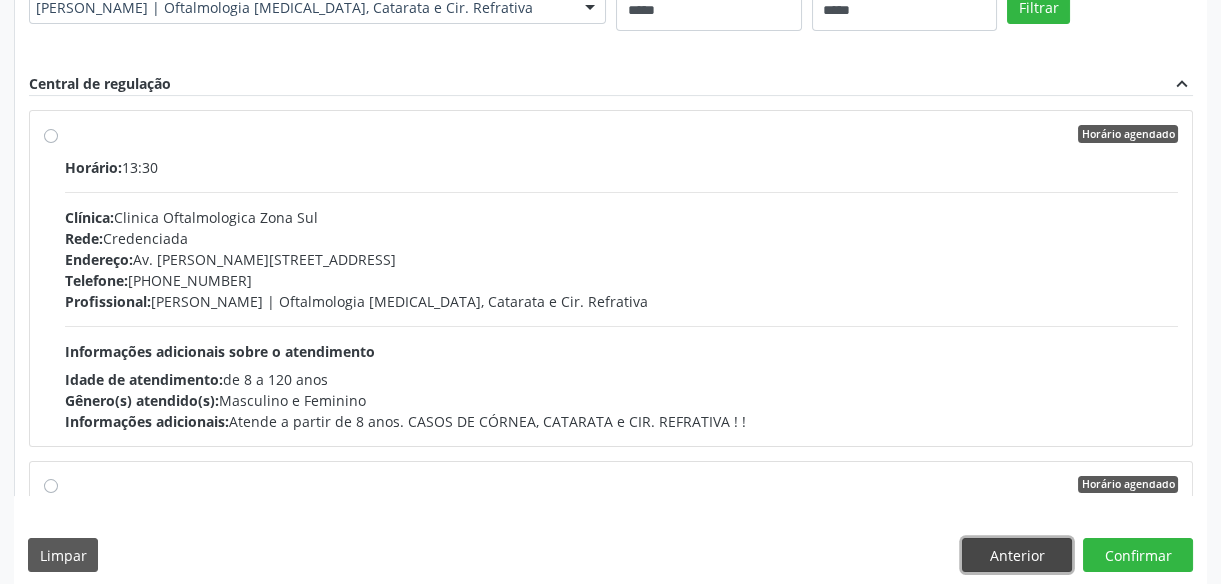 click on "Anterior" at bounding box center (1017, 555) 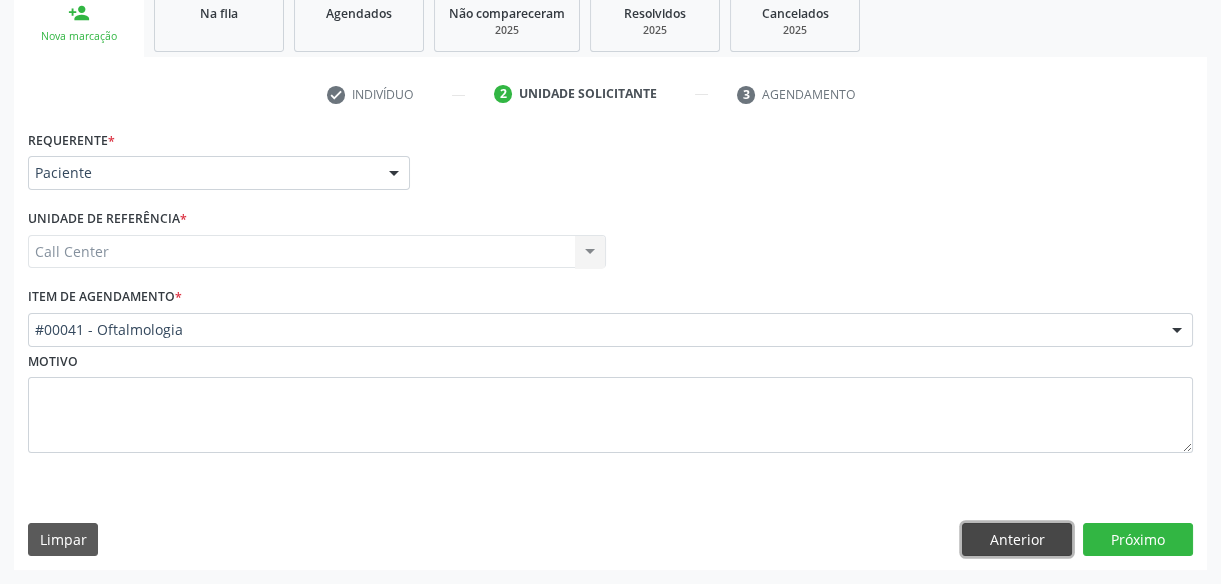 click on "Anterior" at bounding box center [1017, 540] 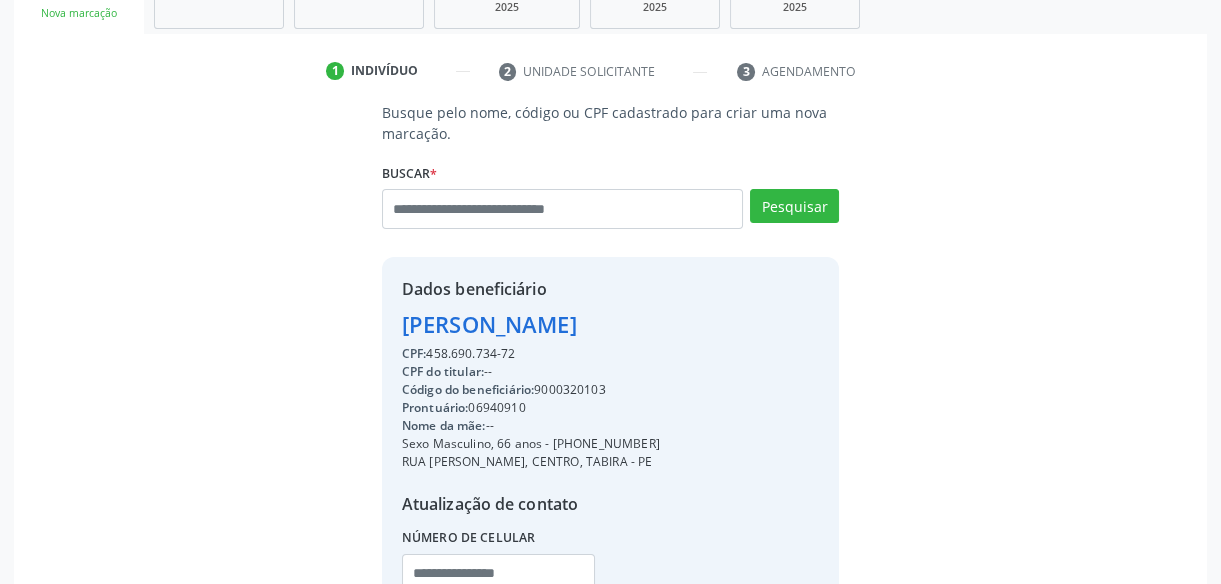 scroll, scrollTop: 129, scrollLeft: 0, axis: vertical 